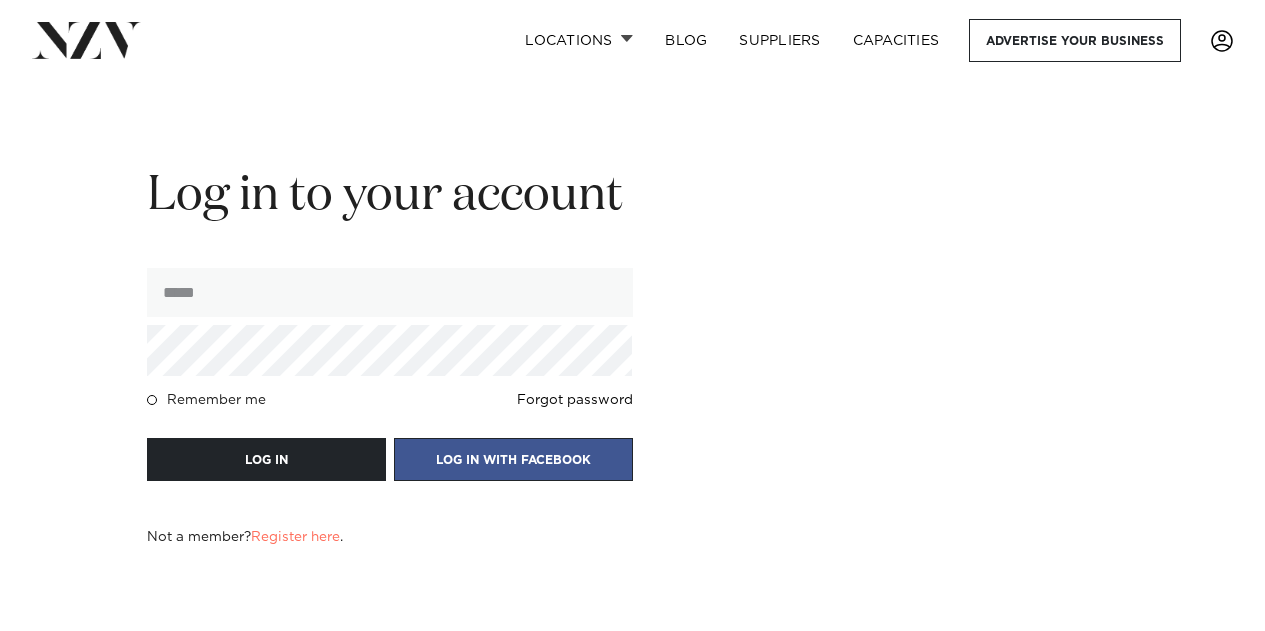 scroll, scrollTop: 0, scrollLeft: 0, axis: both 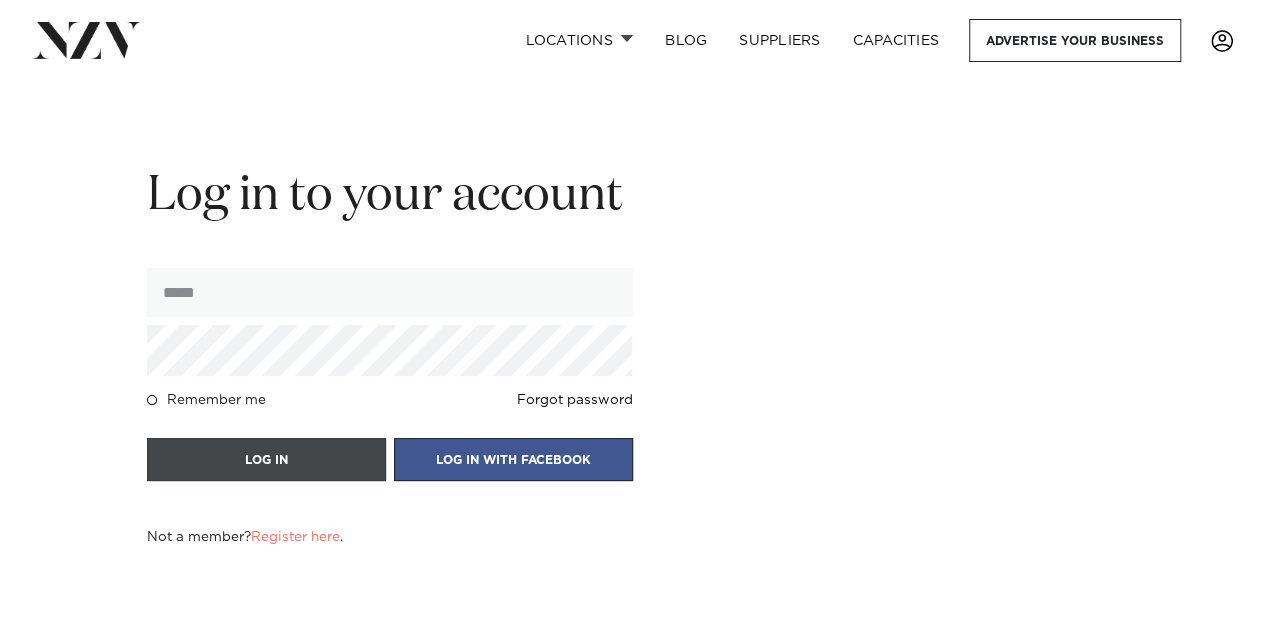 type on "**********" 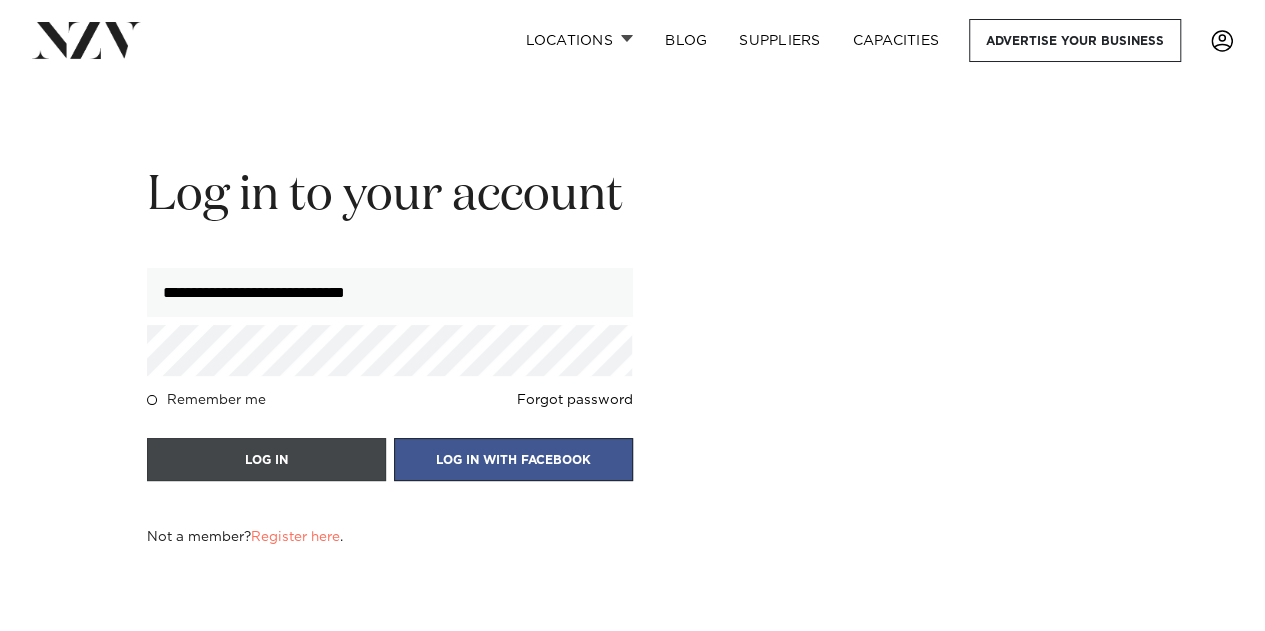 click on "LOG IN" at bounding box center (266, 459) 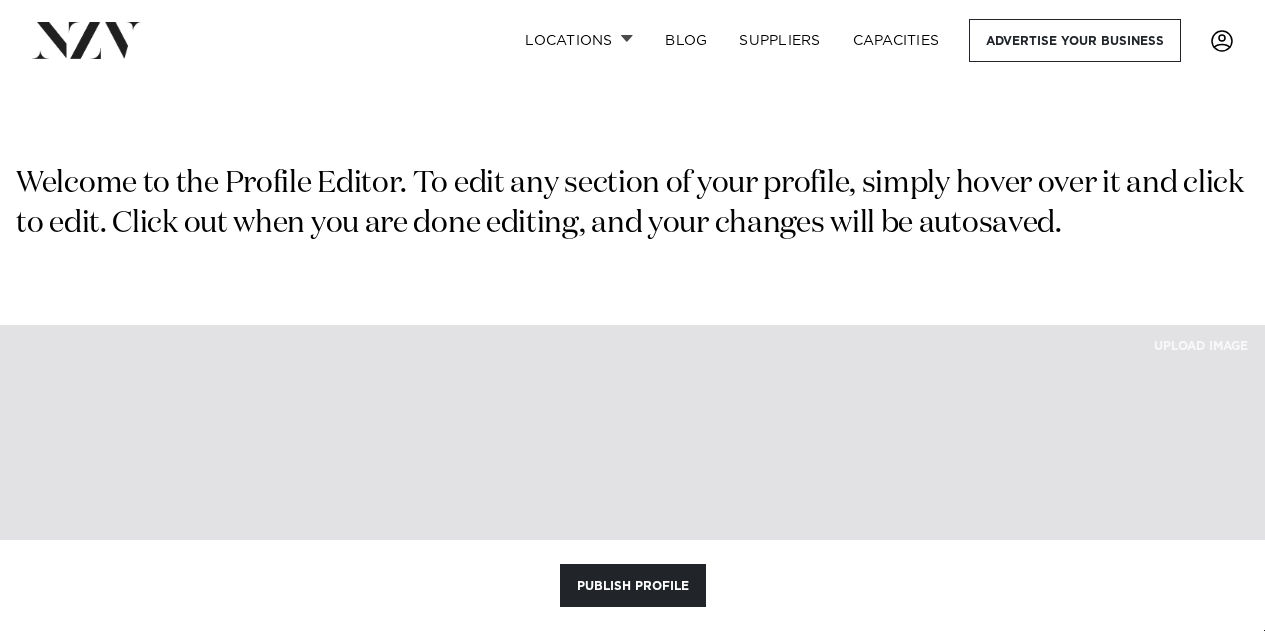 scroll, scrollTop: 0, scrollLeft: 0, axis: both 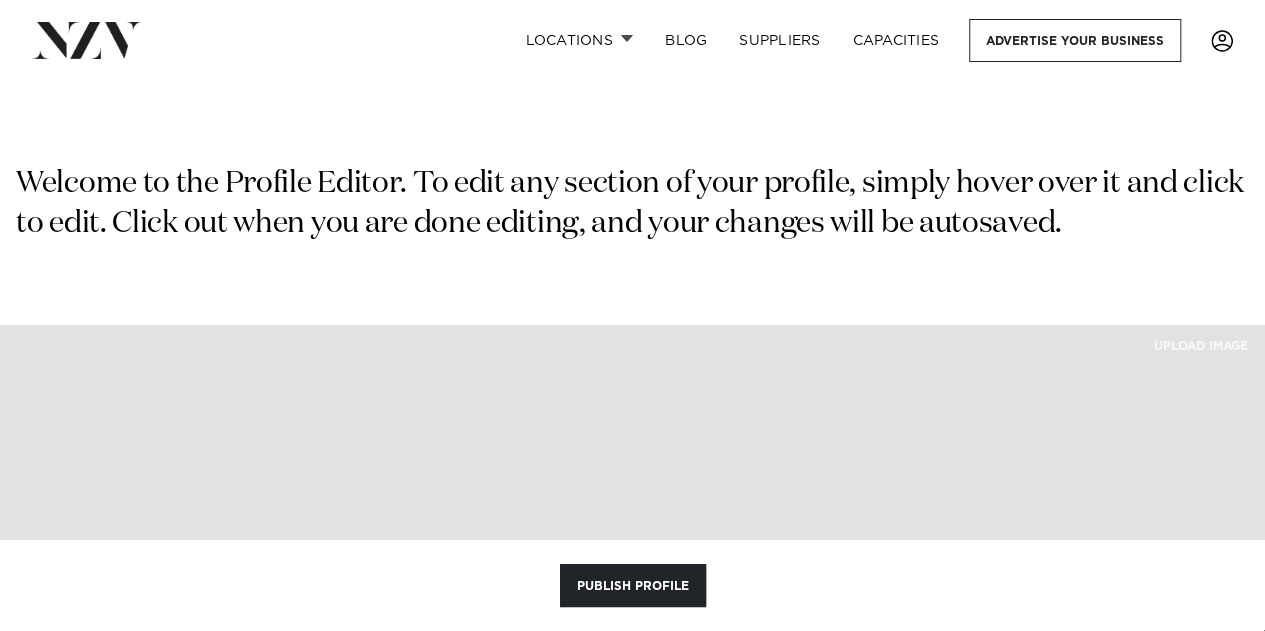 type on "**********" 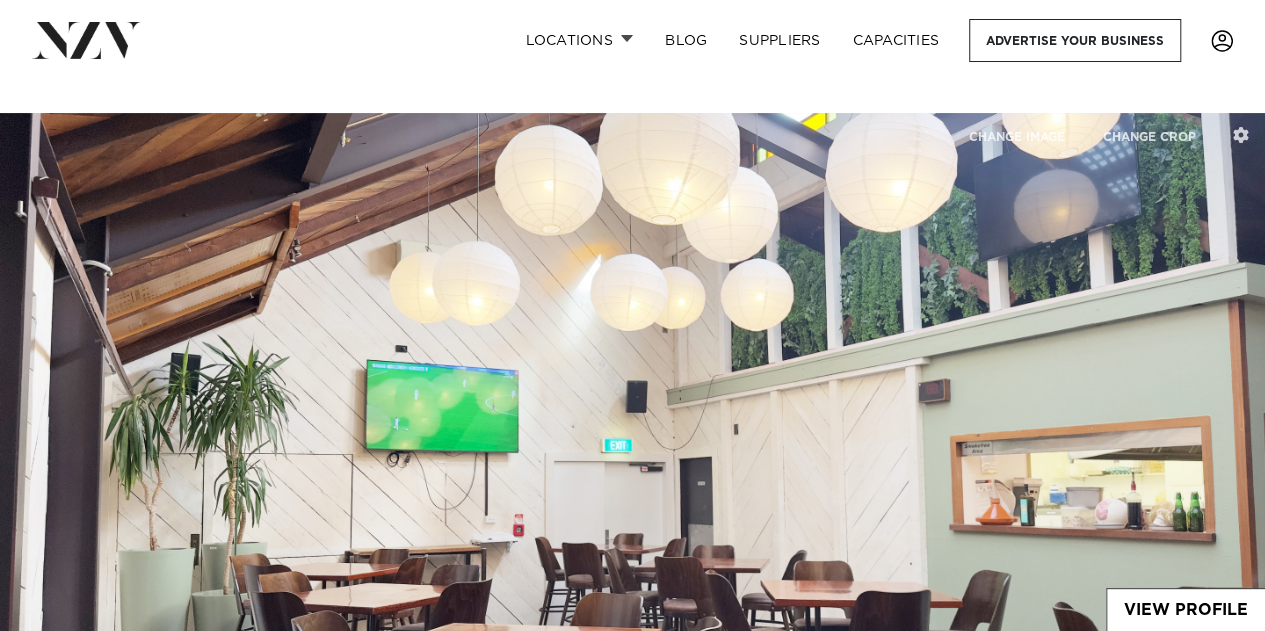 scroll, scrollTop: 219, scrollLeft: 0, axis: vertical 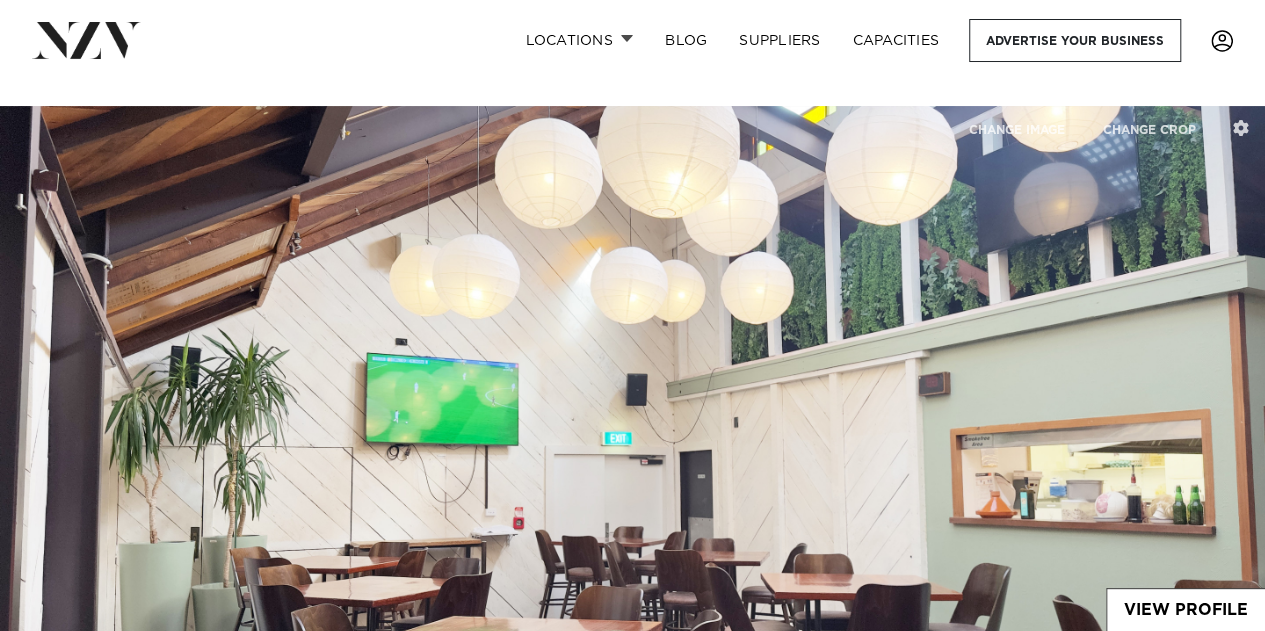 click at bounding box center (1222, 41) 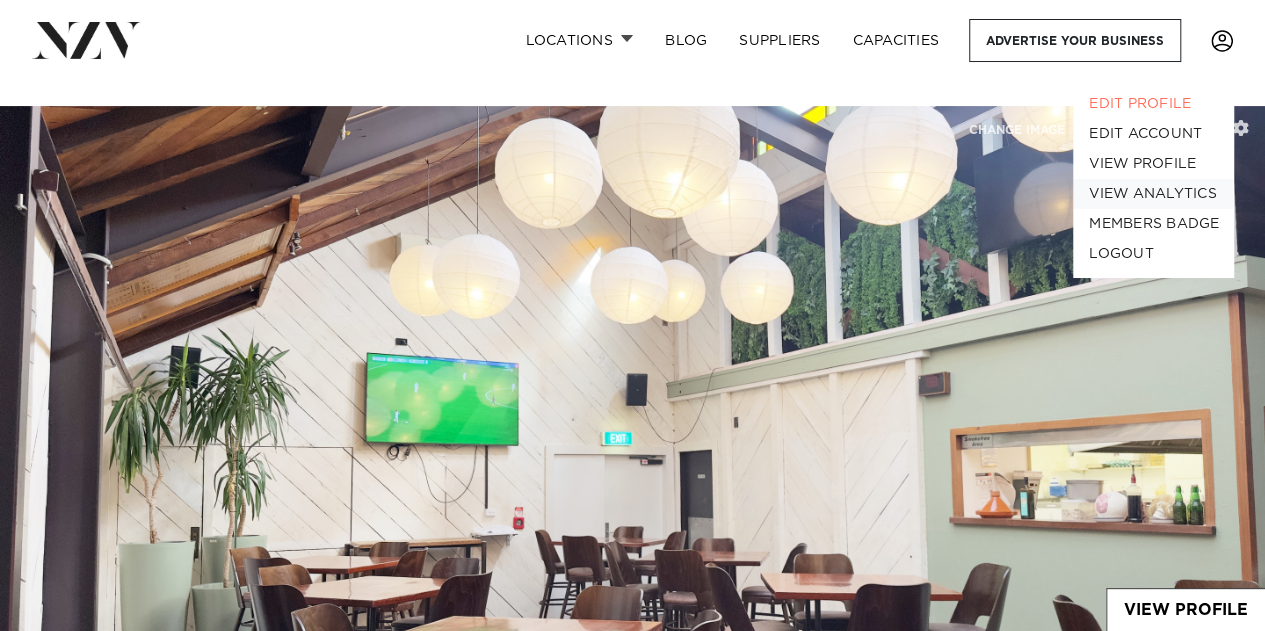 click on "VIEW ANALYTICS" at bounding box center [1153, 194] 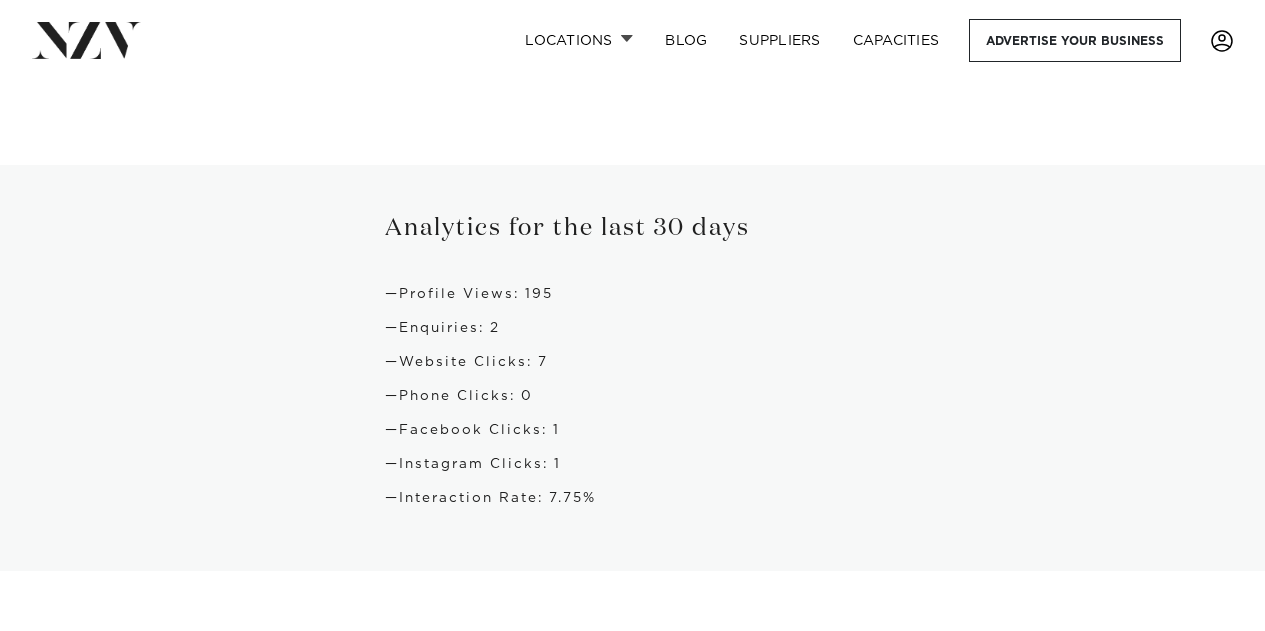 scroll, scrollTop: 0, scrollLeft: 0, axis: both 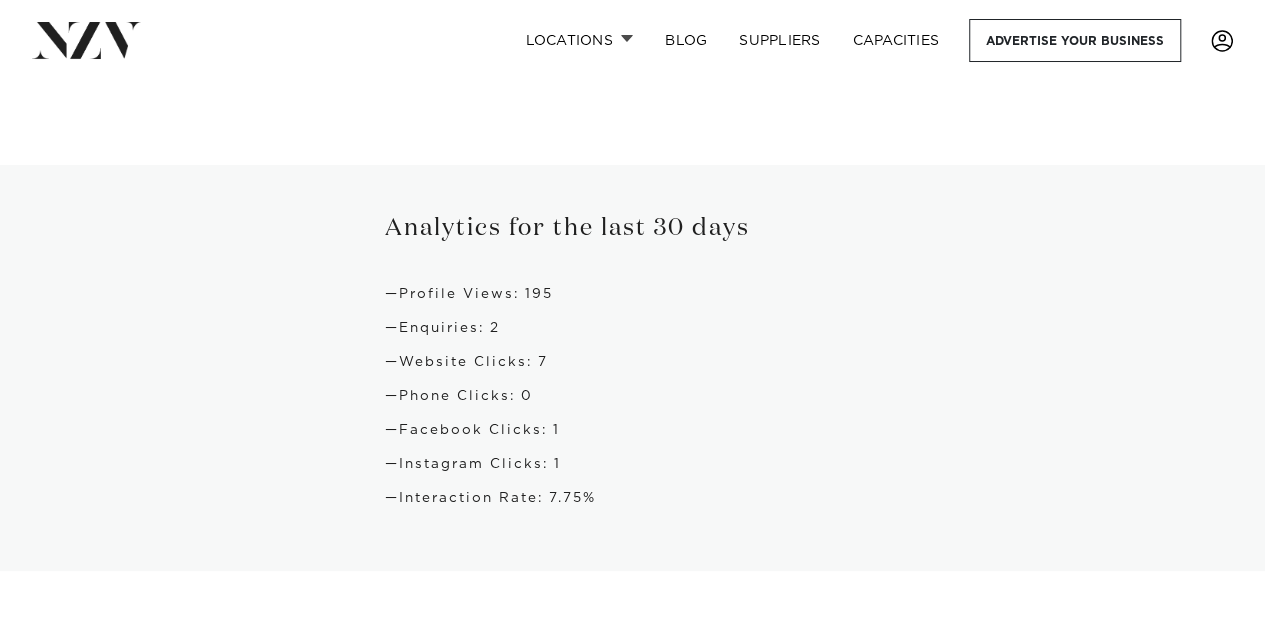 click on "Enquiries: 2" at bounding box center [632, 328] 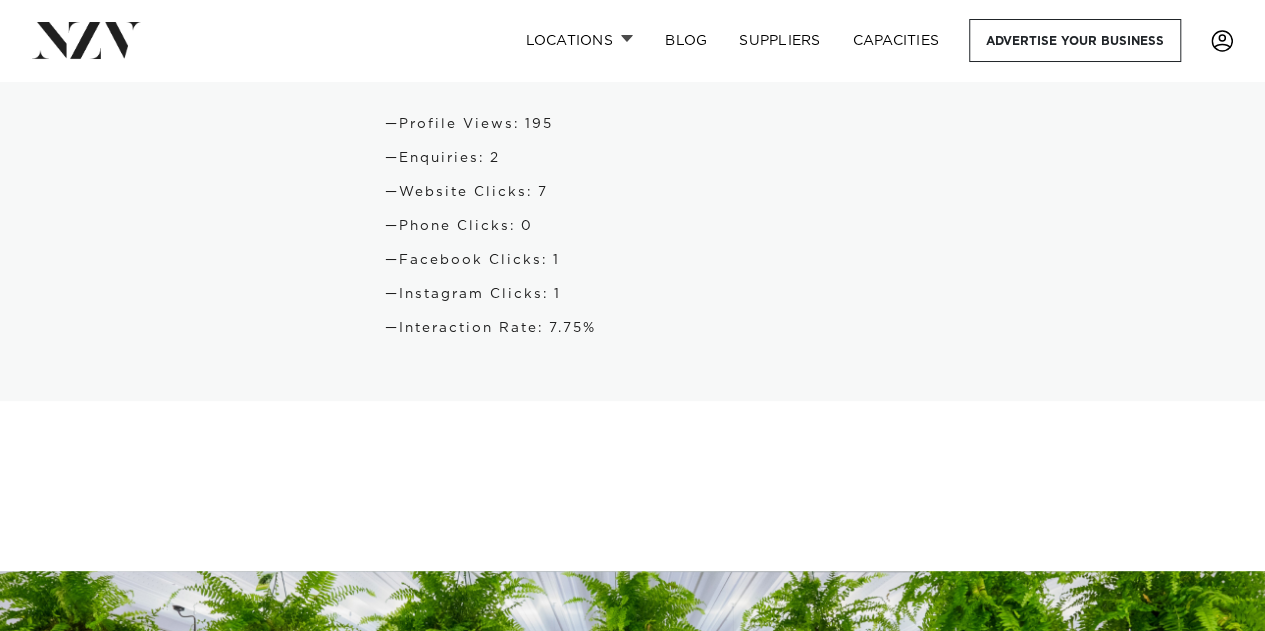 scroll, scrollTop: 0, scrollLeft: 0, axis: both 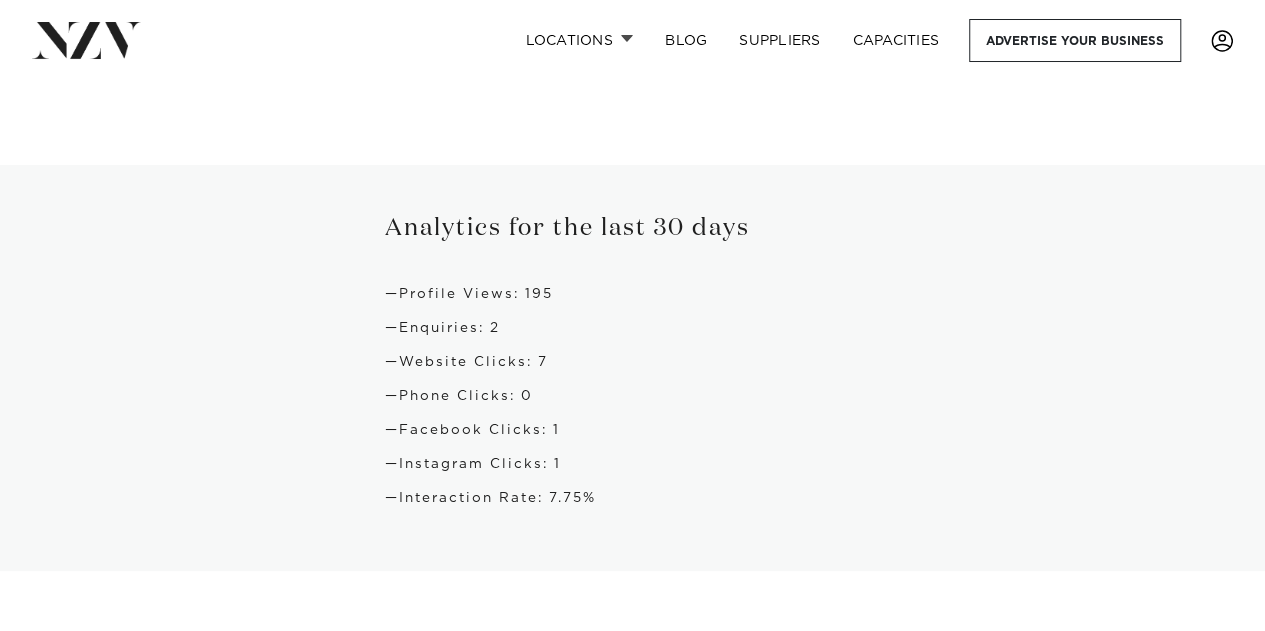 click on "Analytics for the last 30 days" at bounding box center (632, 229) 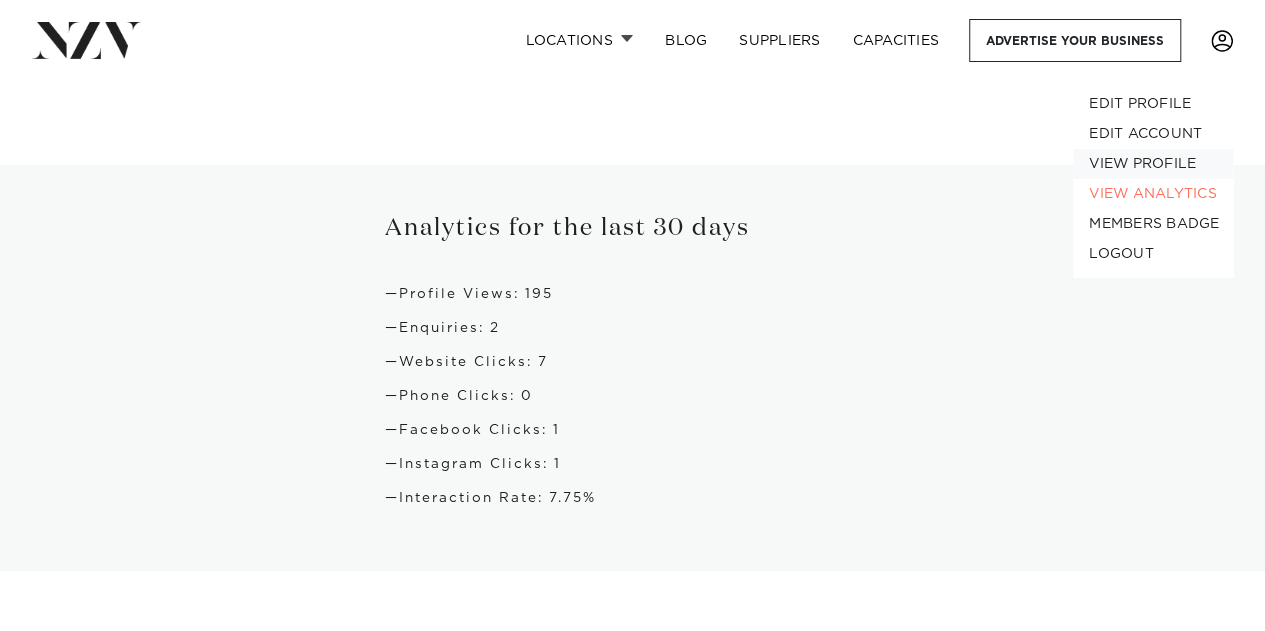 click on "VIEW PROFILE" at bounding box center [1153, 164] 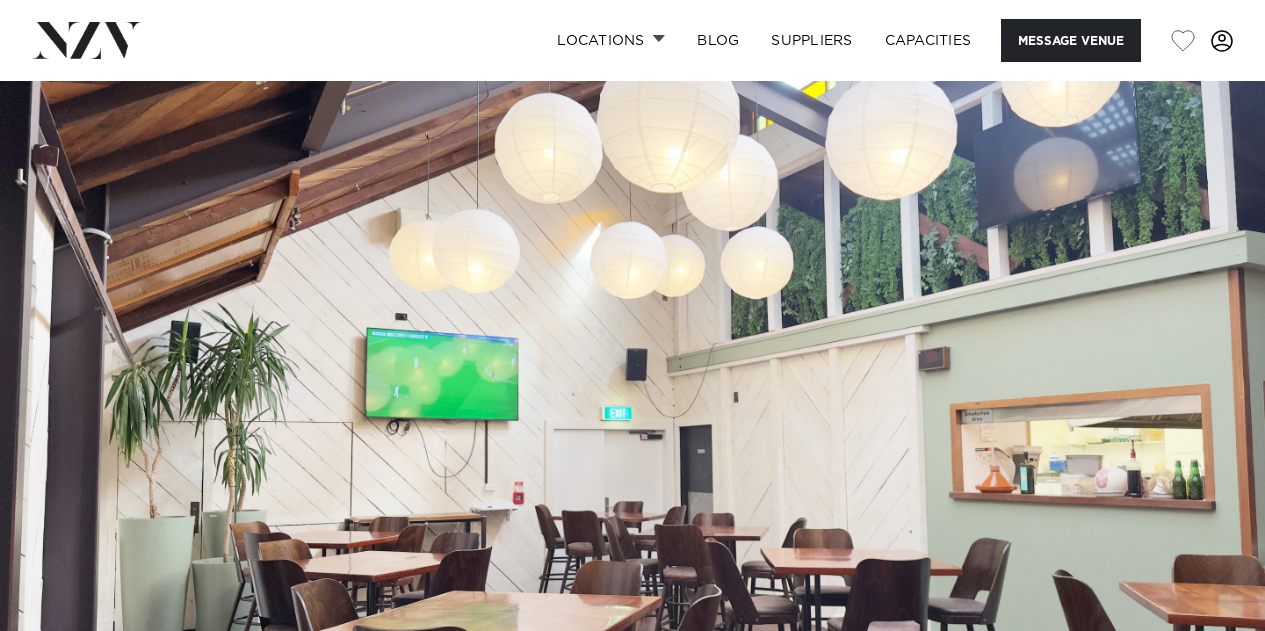 scroll, scrollTop: 0, scrollLeft: 0, axis: both 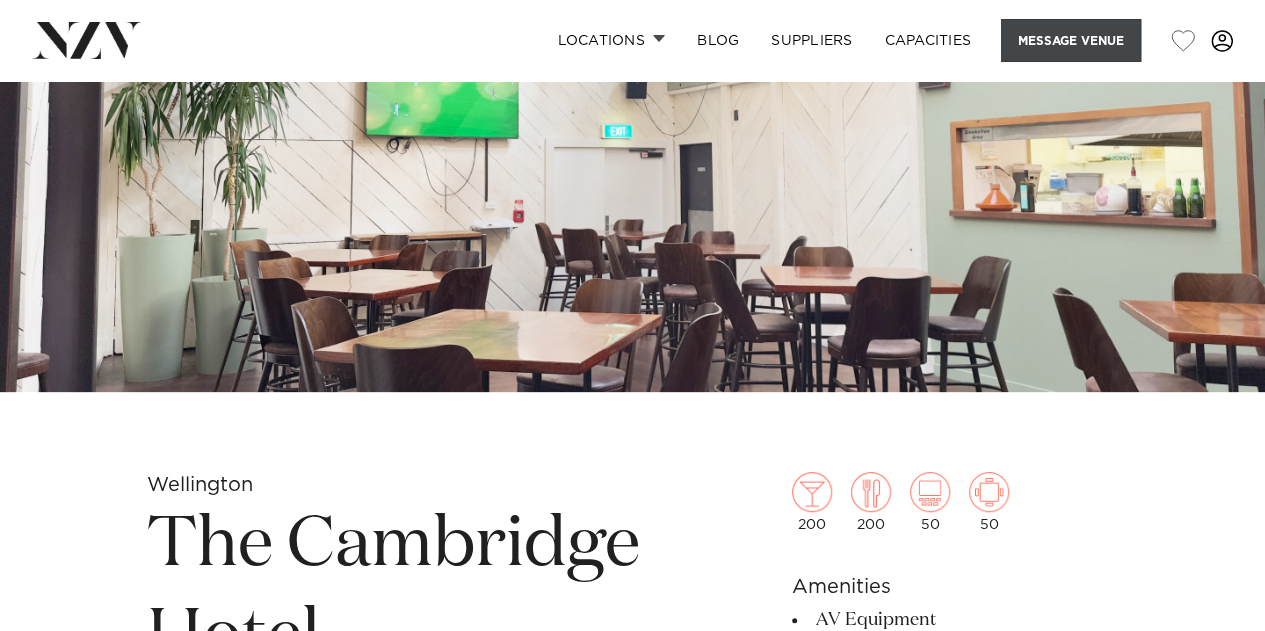 click on "Message Venue" at bounding box center [1071, 40] 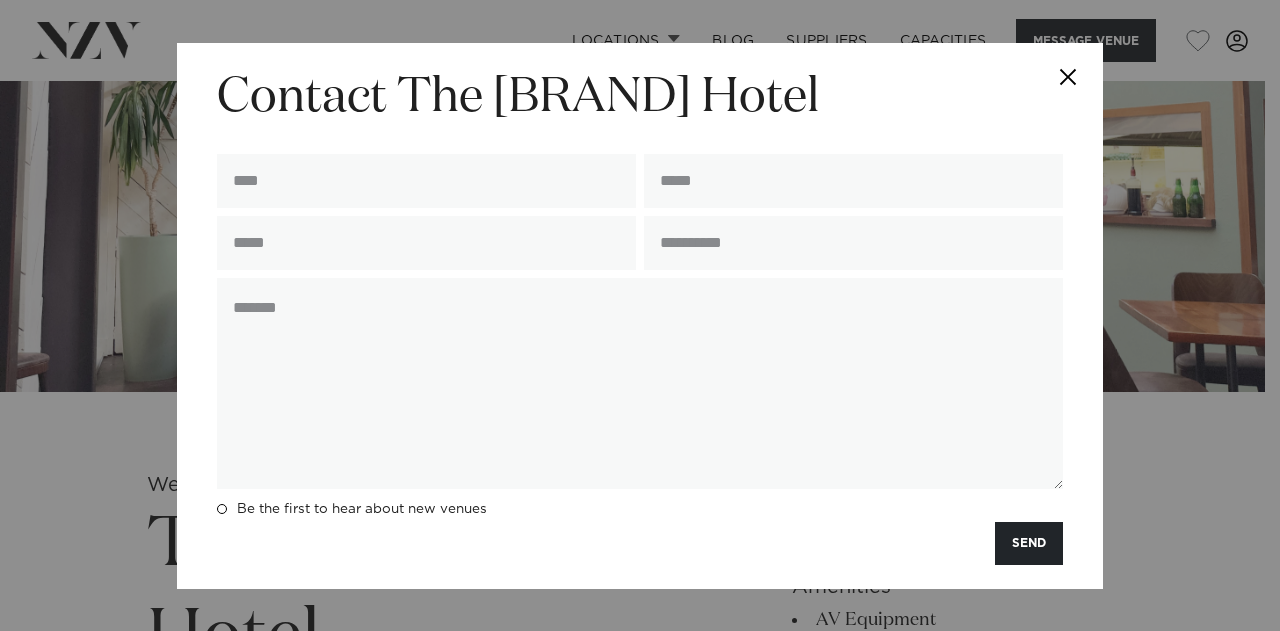 click at bounding box center (1068, 78) 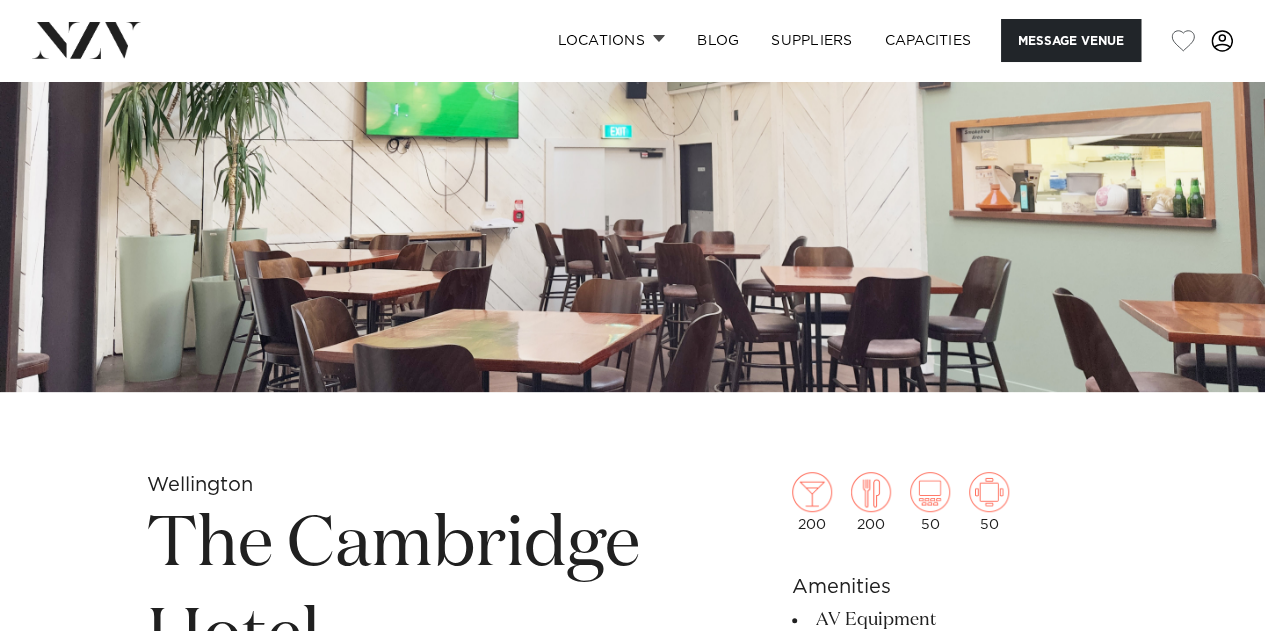 click at bounding box center [1222, 41] 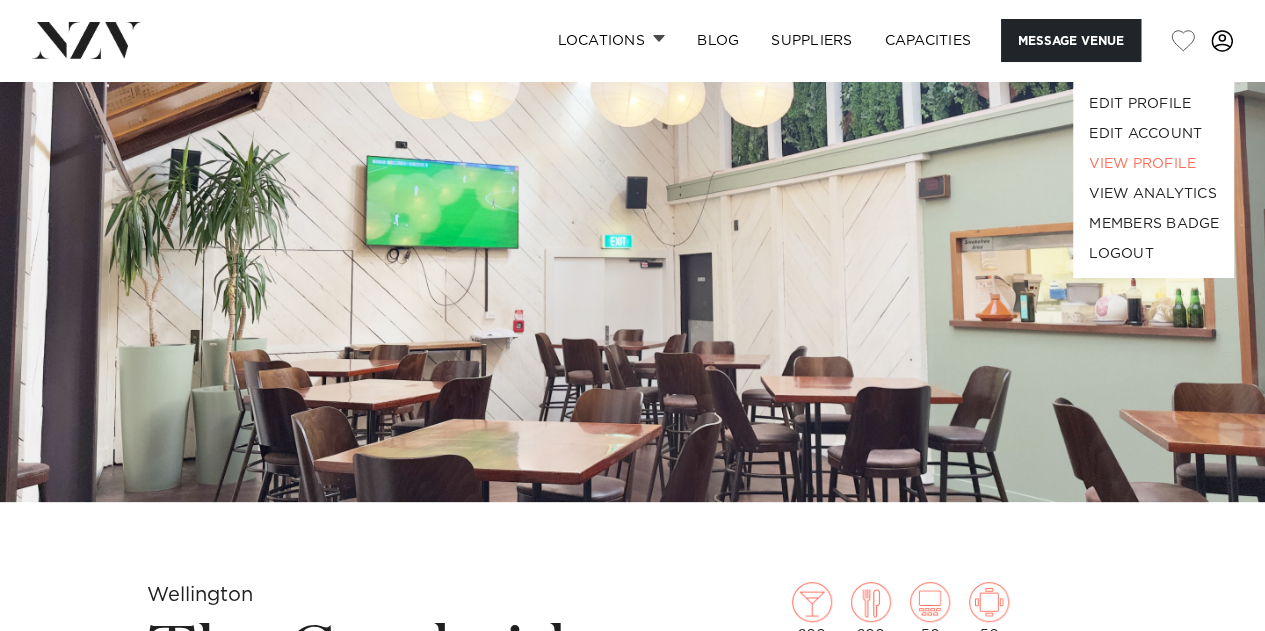 scroll, scrollTop: 0, scrollLeft: 0, axis: both 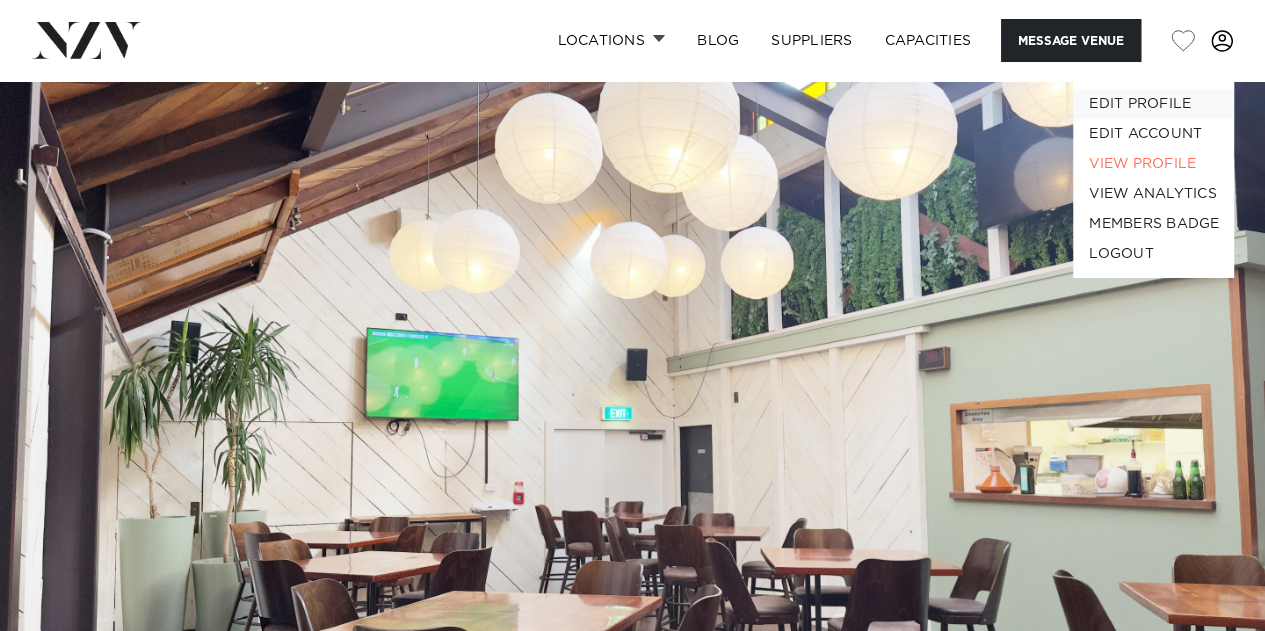 click on "EDIT
PROFILE" at bounding box center (1153, 104) 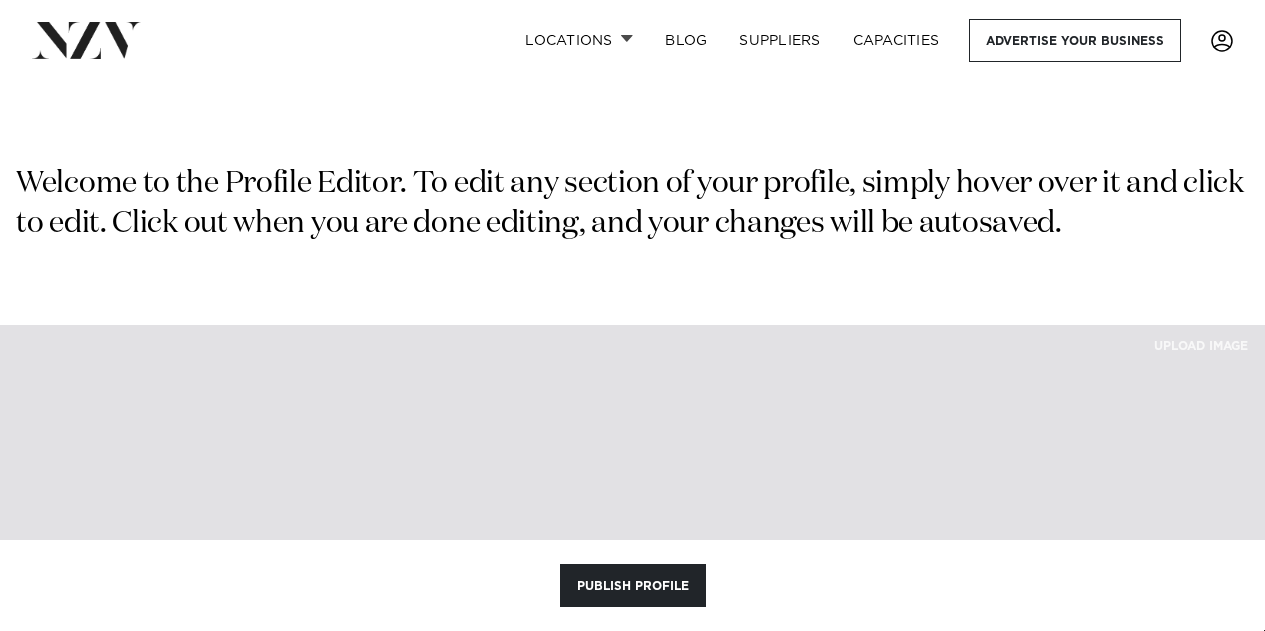 scroll, scrollTop: 0, scrollLeft: 0, axis: both 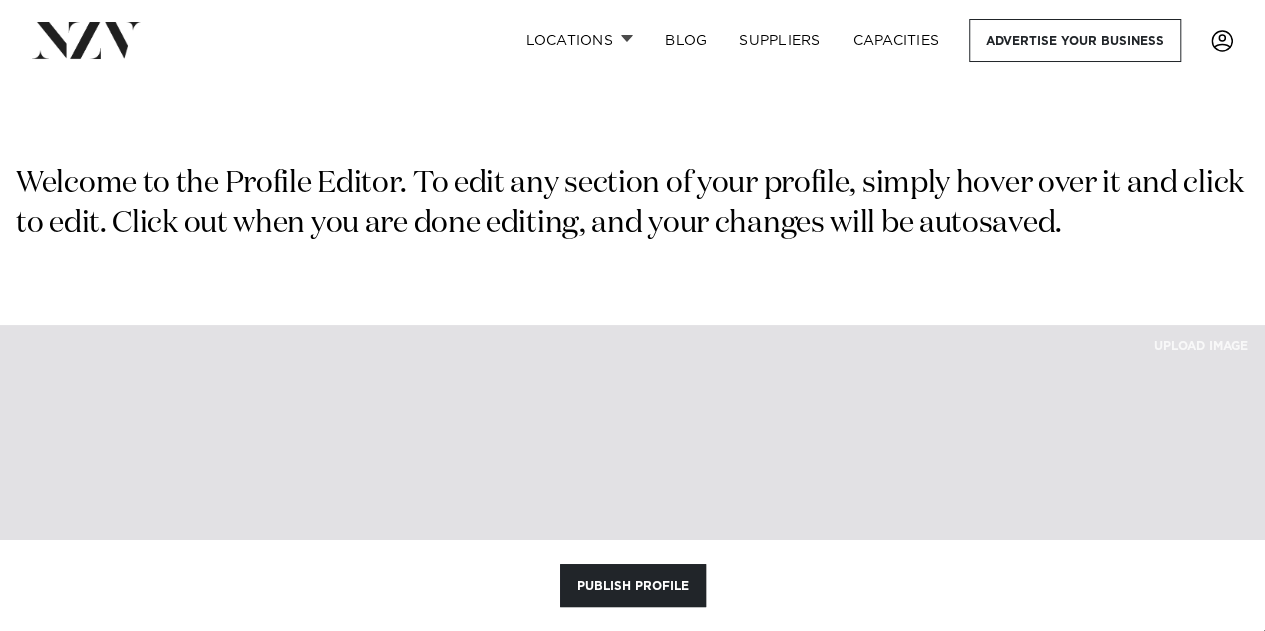 type on "**********" 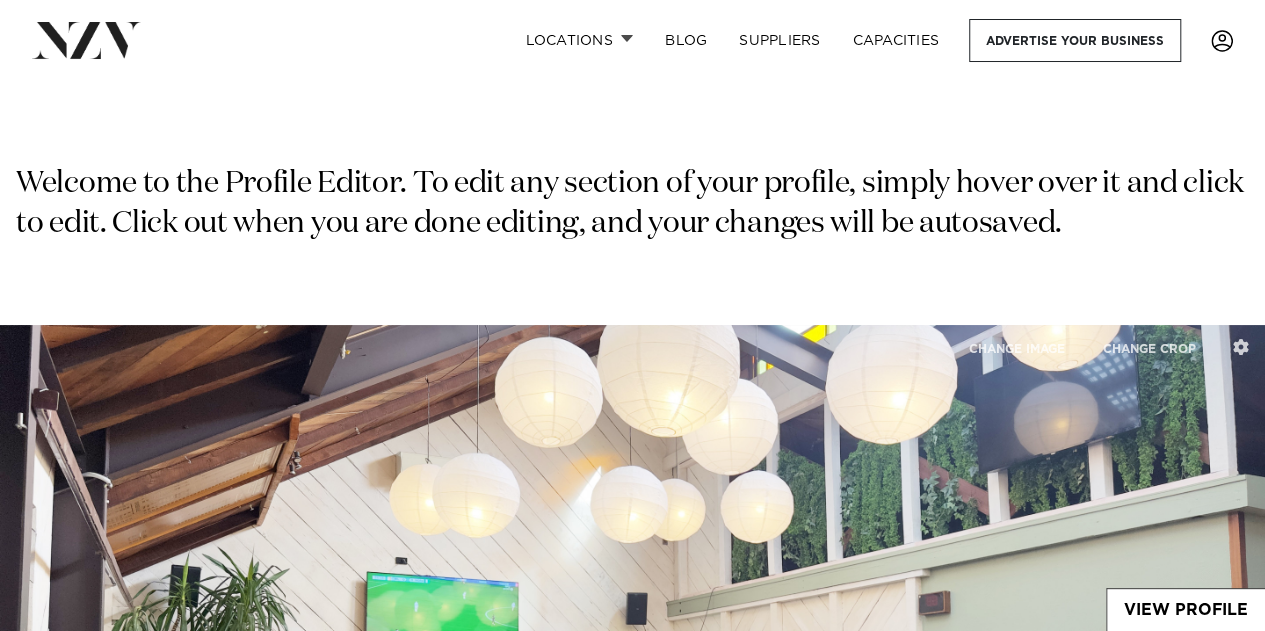 type on "**********" 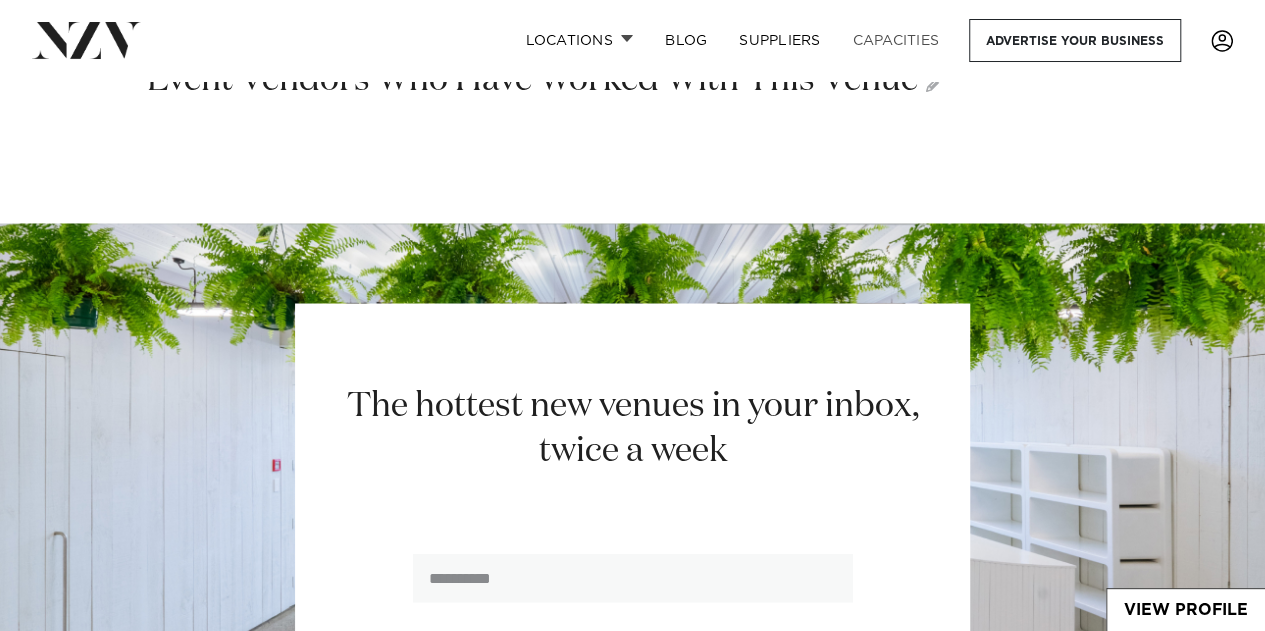 scroll, scrollTop: 5456, scrollLeft: 0, axis: vertical 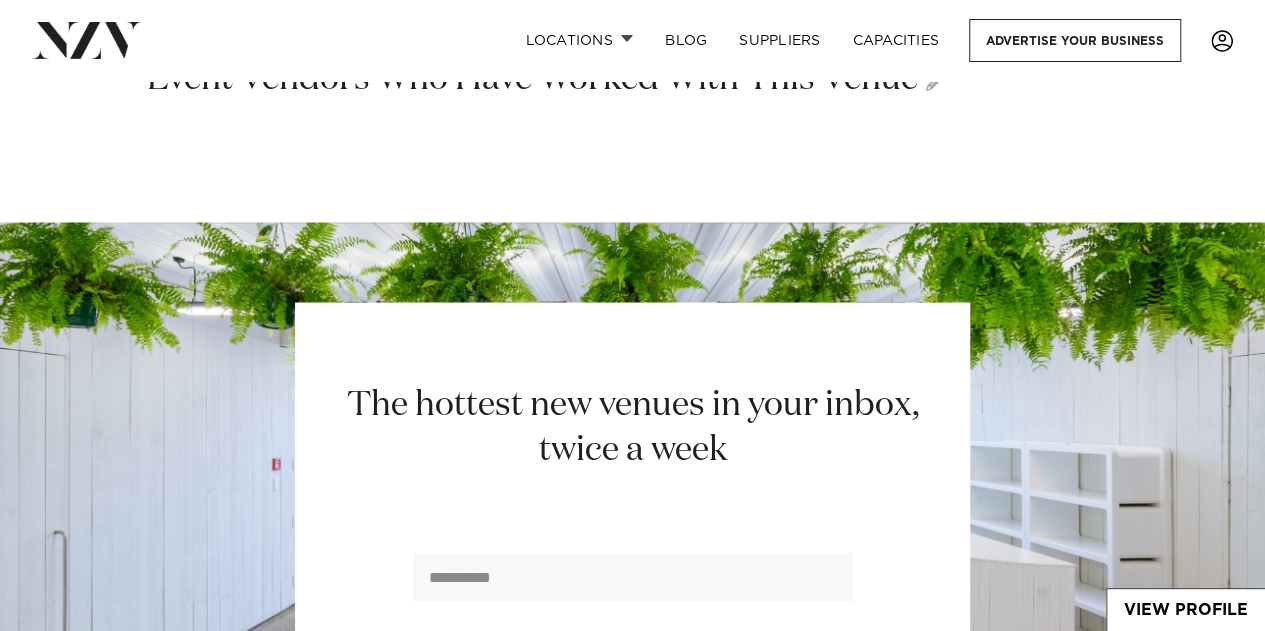 click at bounding box center [1222, 41] 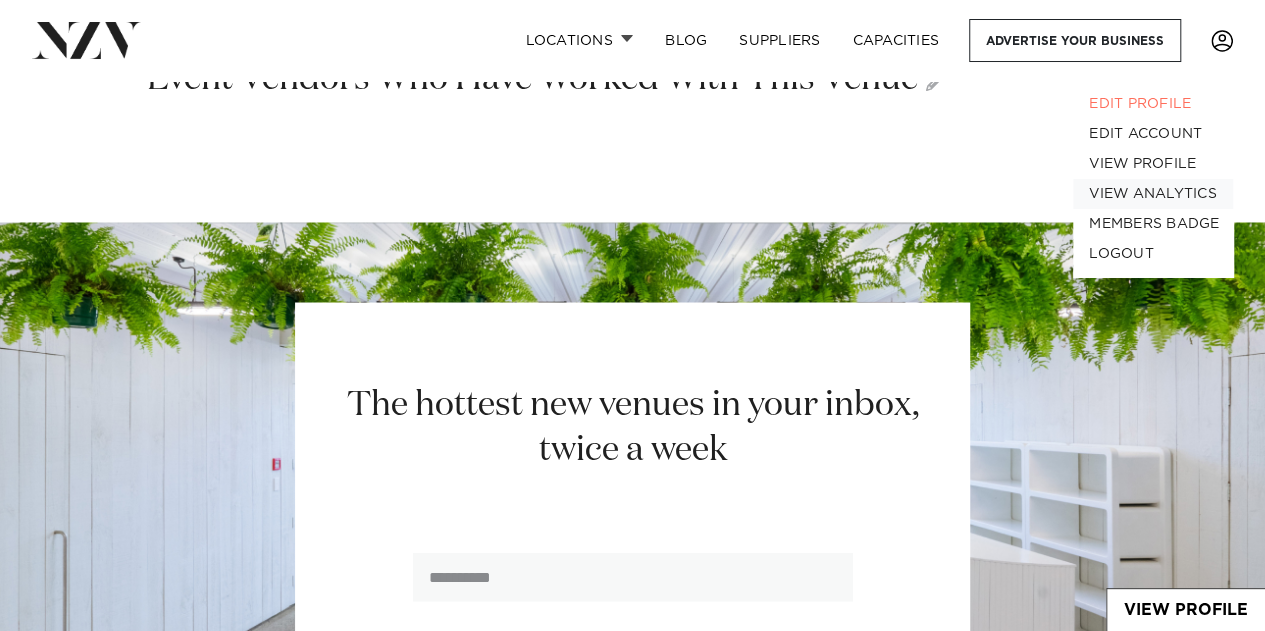 click on "VIEW ANALYTICS" at bounding box center [1153, 194] 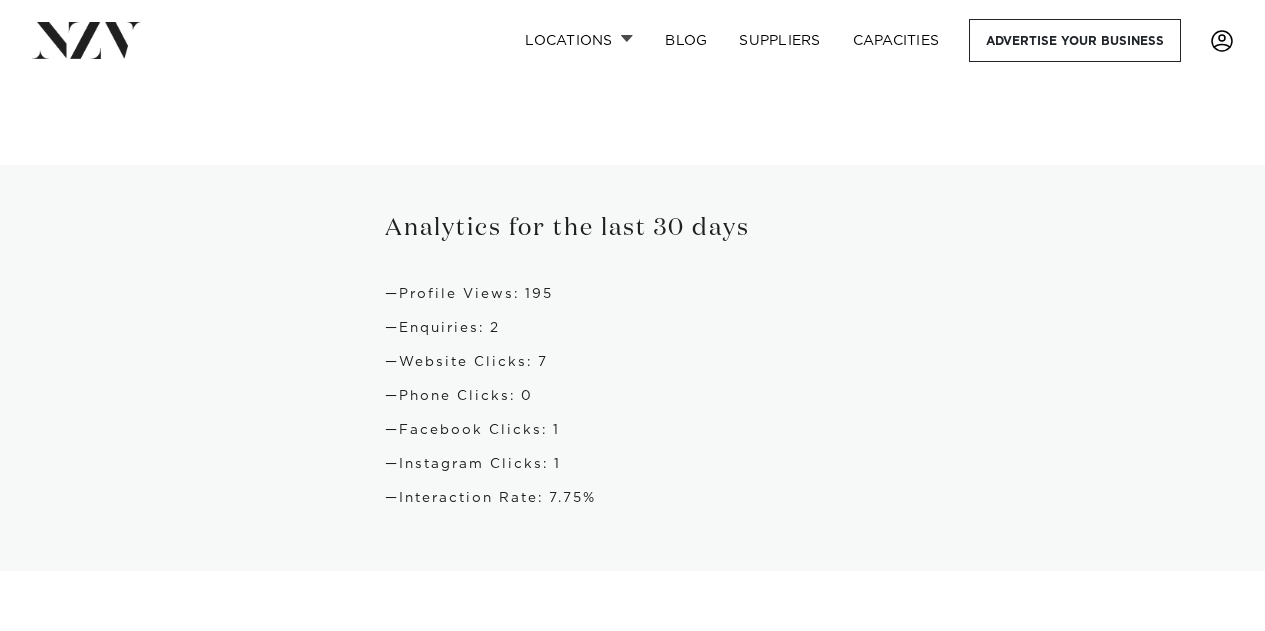 scroll, scrollTop: 0, scrollLeft: 0, axis: both 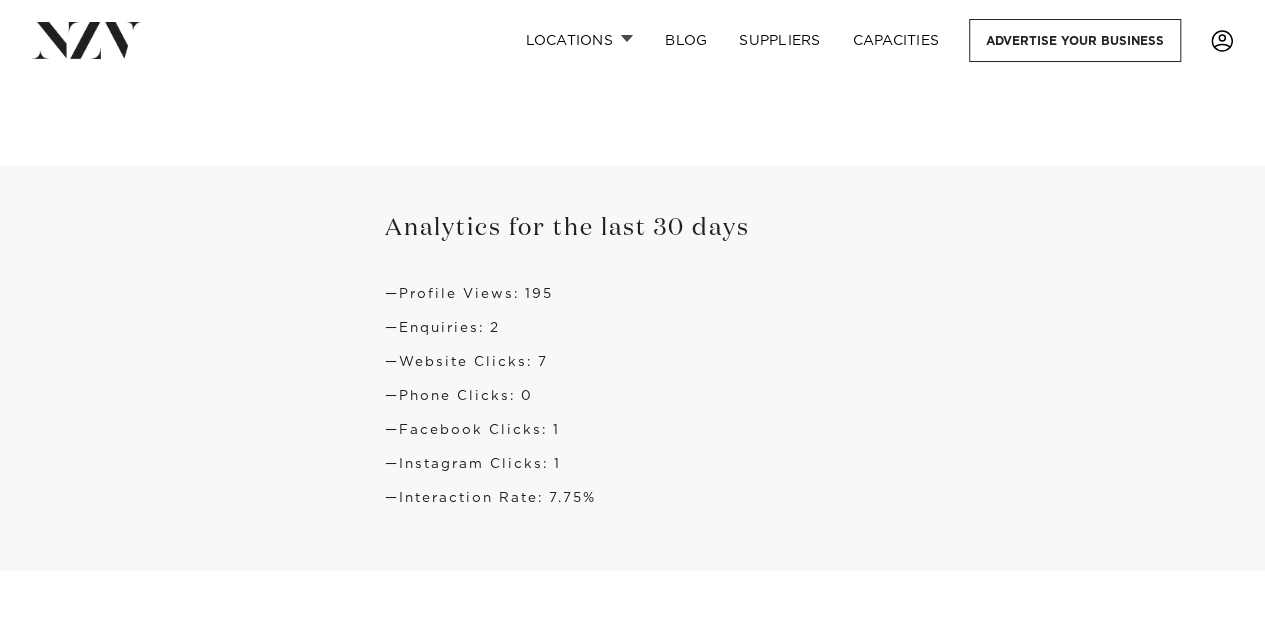 click on "Analytics for the last 30 days
Profile Views: 195
Enquiries: 2
Website Clicks: 7
Phone Clicks: 0
Facebook Clicks: 1
Instagram Clicks: 1
Interaction Rate: 7.75%" at bounding box center [632, 368] 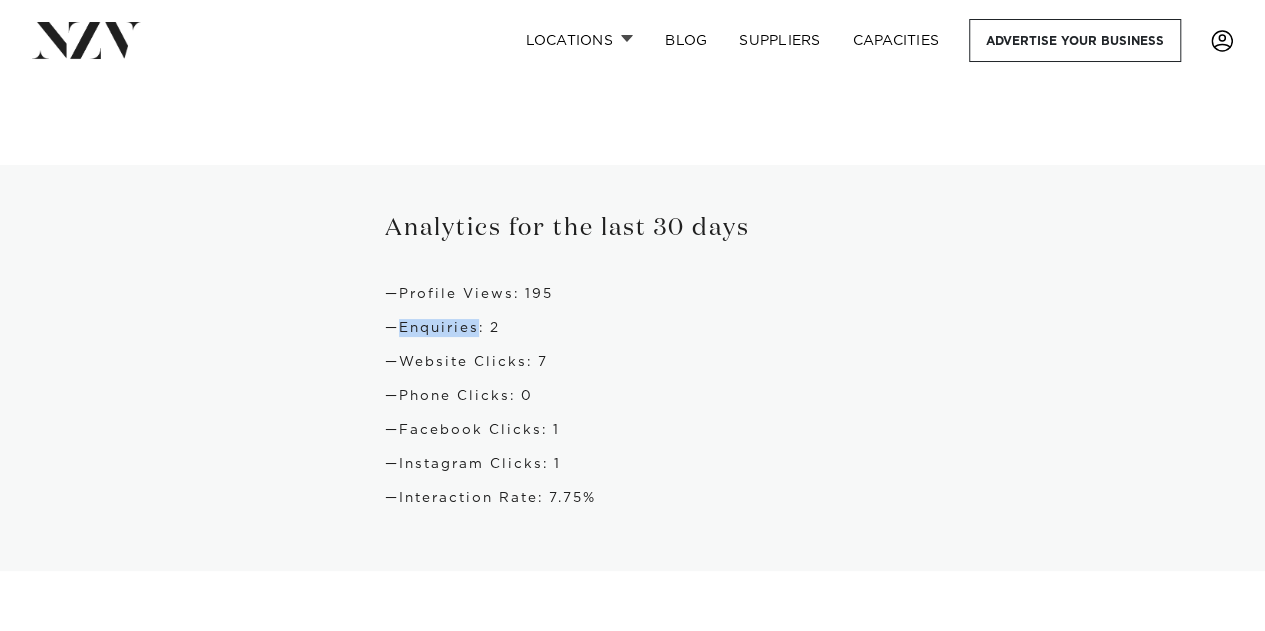 click on "Analytics for the last 30 days
Profile Views: 195
Enquiries: 2
Website Clicks: 7
Phone Clicks: 0
Facebook Clicks: 1
Instagram Clicks: 1
Interaction Rate: 7.75%" at bounding box center (632, 368) 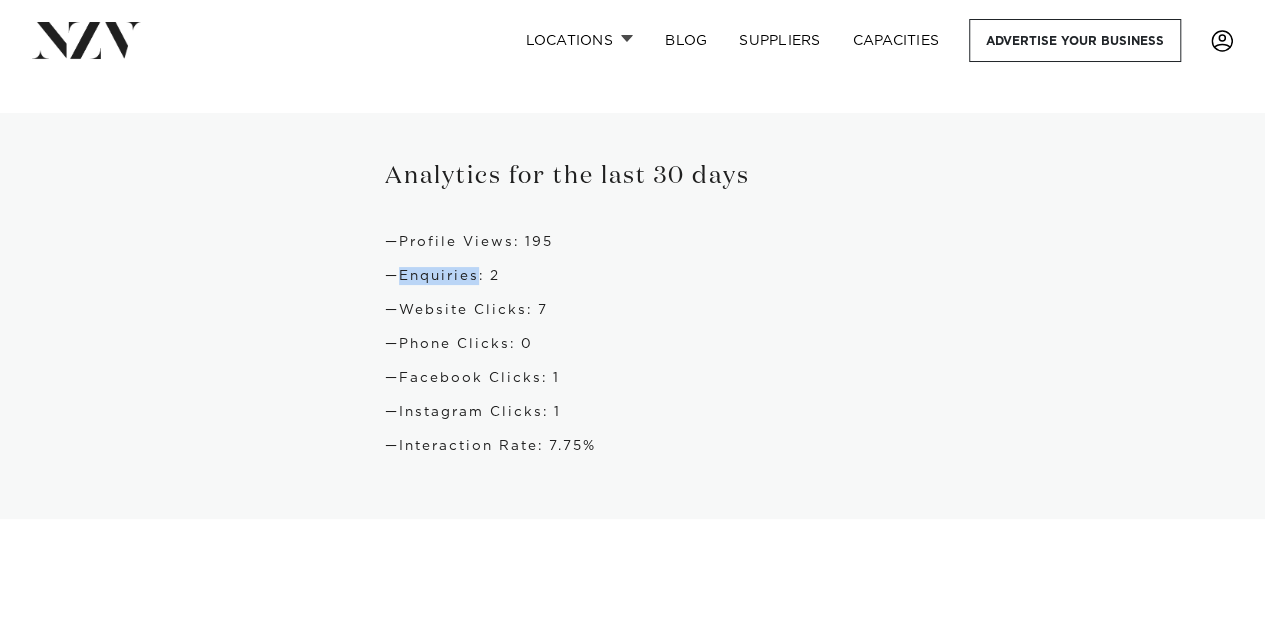 scroll, scrollTop: 0, scrollLeft: 0, axis: both 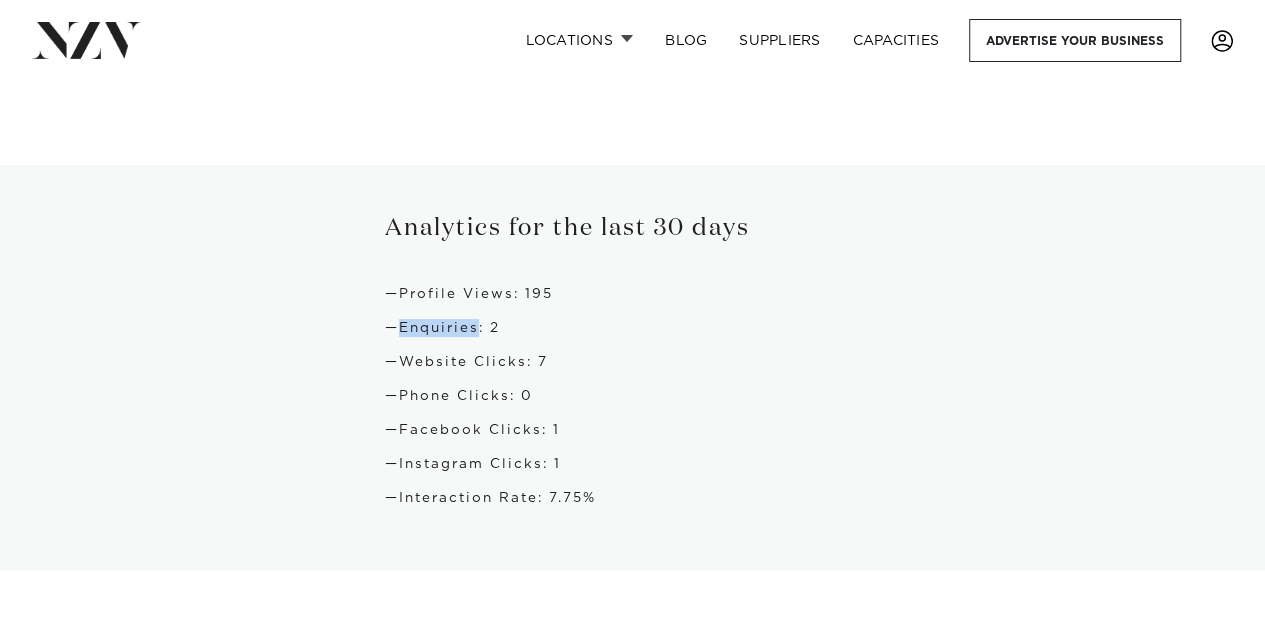 click at bounding box center (1222, 41) 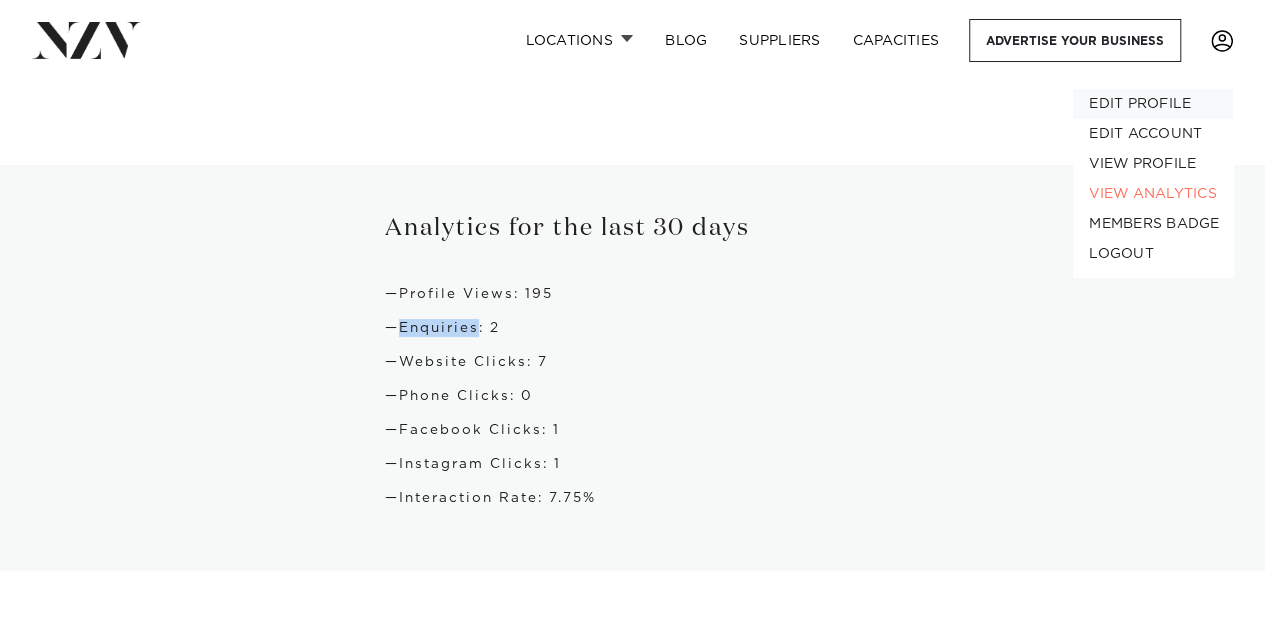 click on "EDIT
PROFILE" at bounding box center (1153, 104) 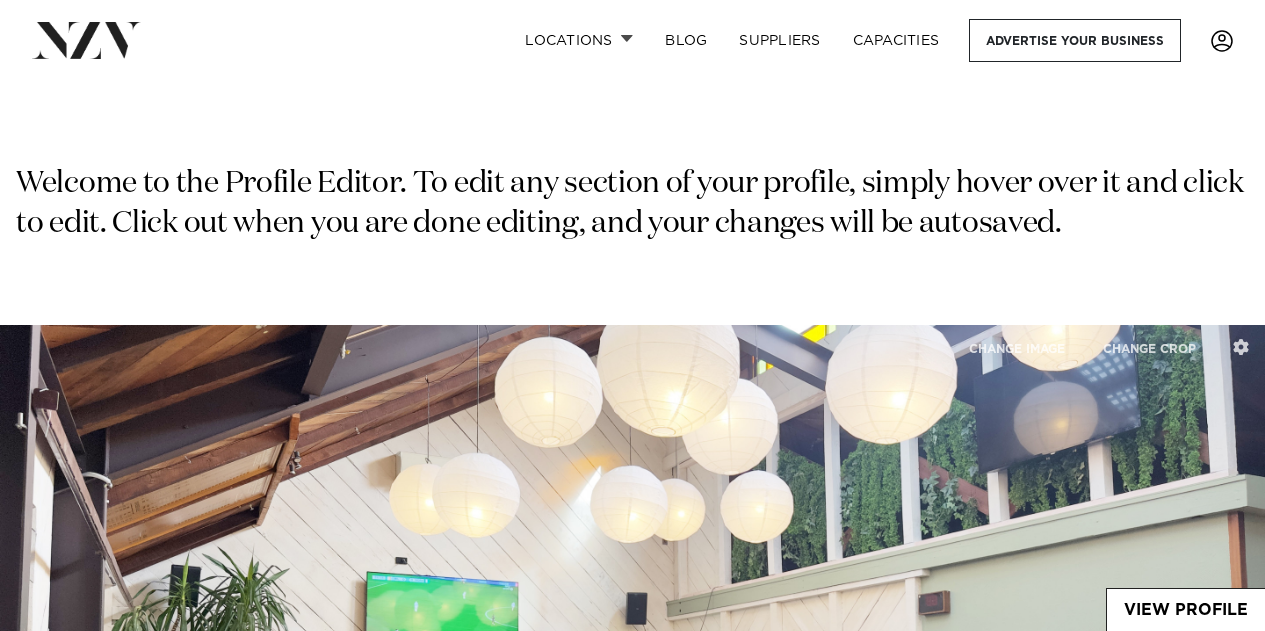 scroll, scrollTop: 0, scrollLeft: 0, axis: both 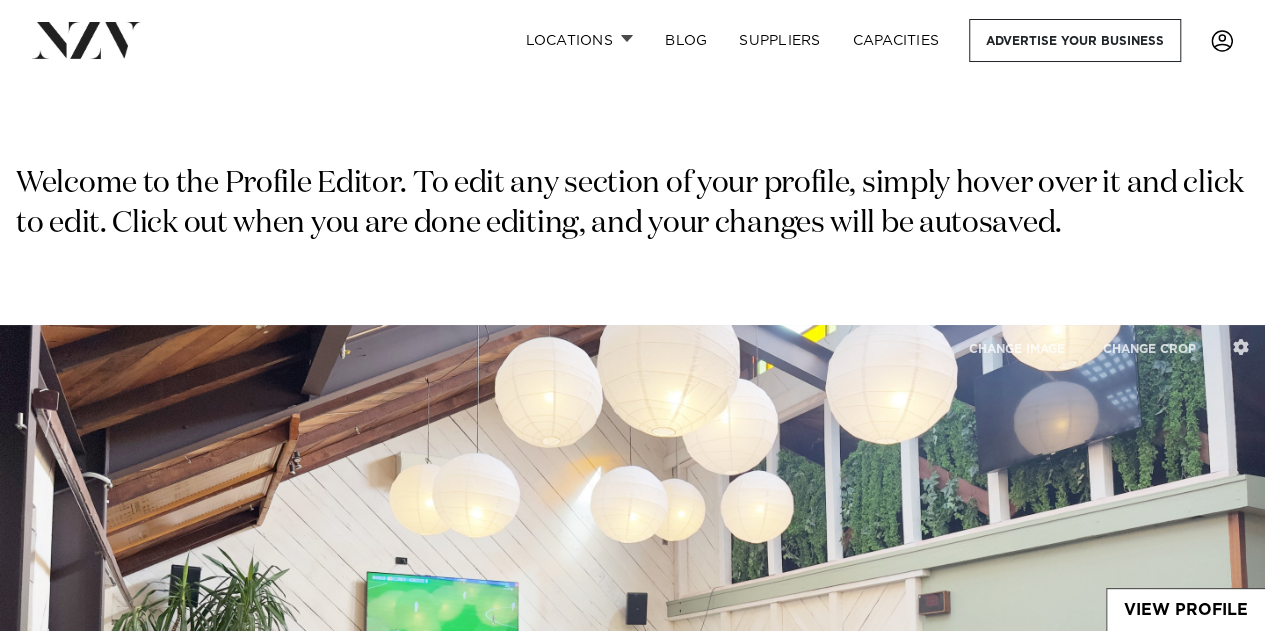 select on "**" 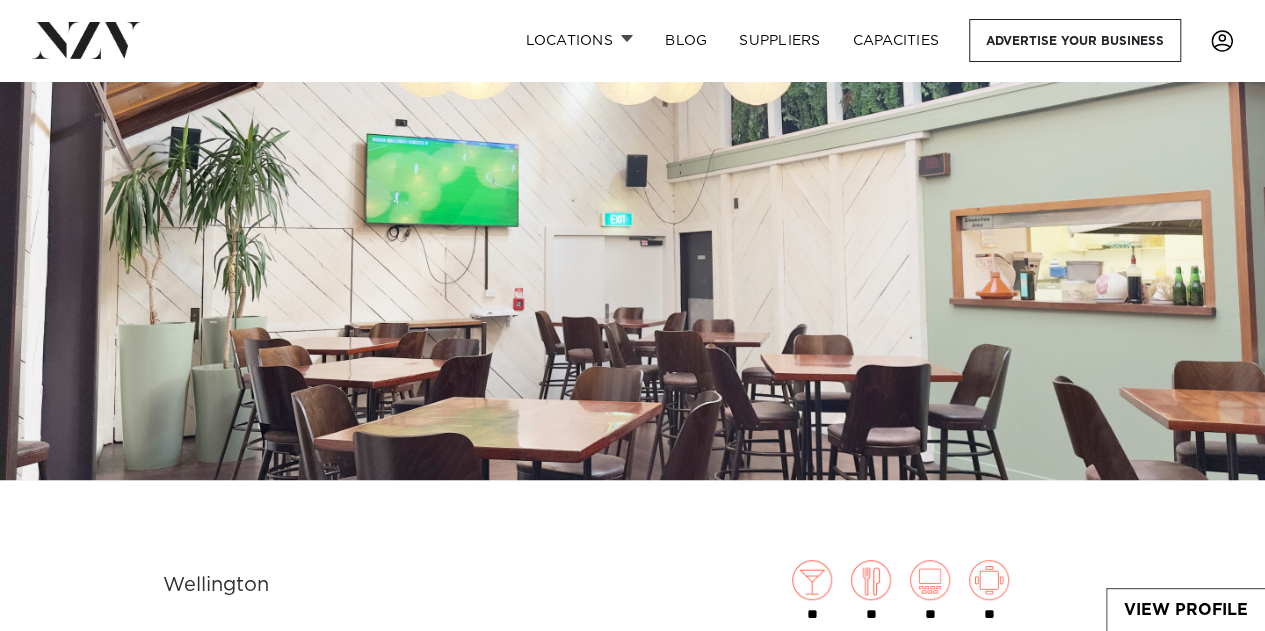type on "**********" 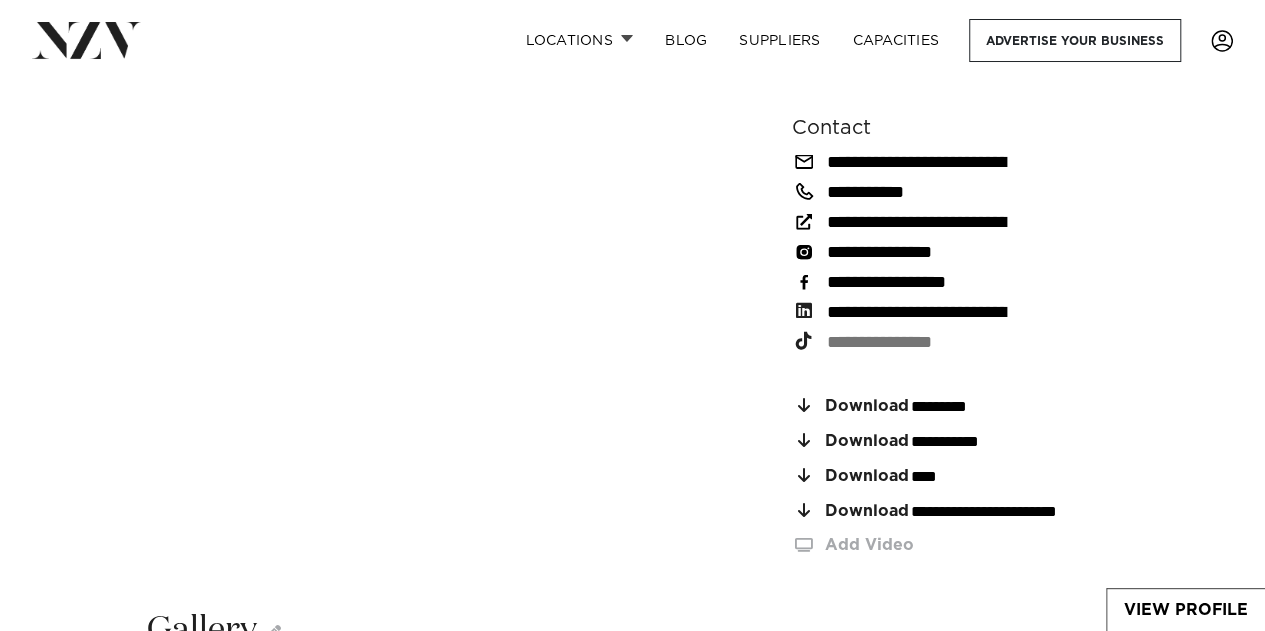 scroll, scrollTop: 2488, scrollLeft: 0, axis: vertical 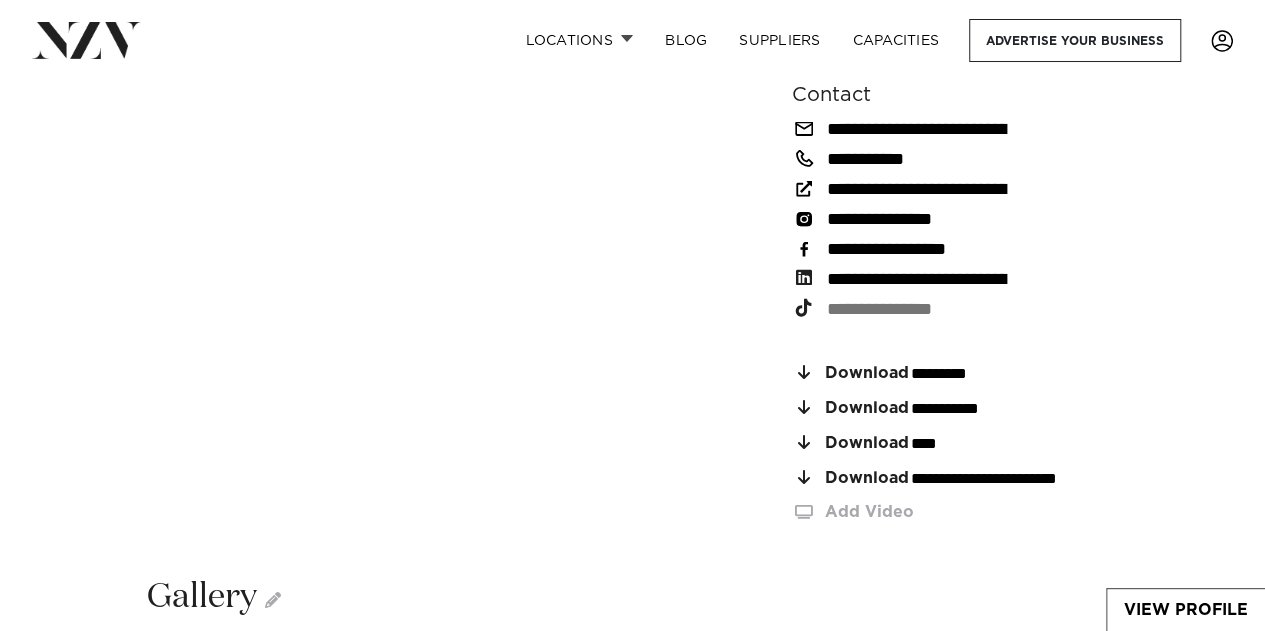 click at bounding box center [1222, 41] 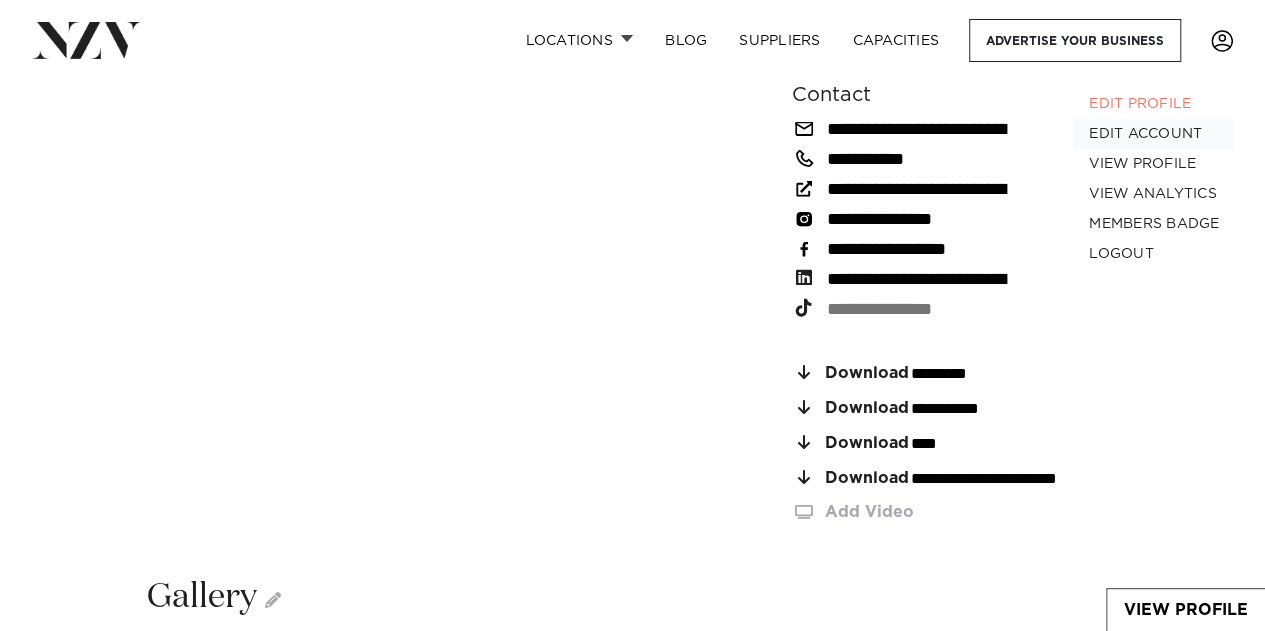 click on "EDIT ACCOUNT" at bounding box center (1153, 134) 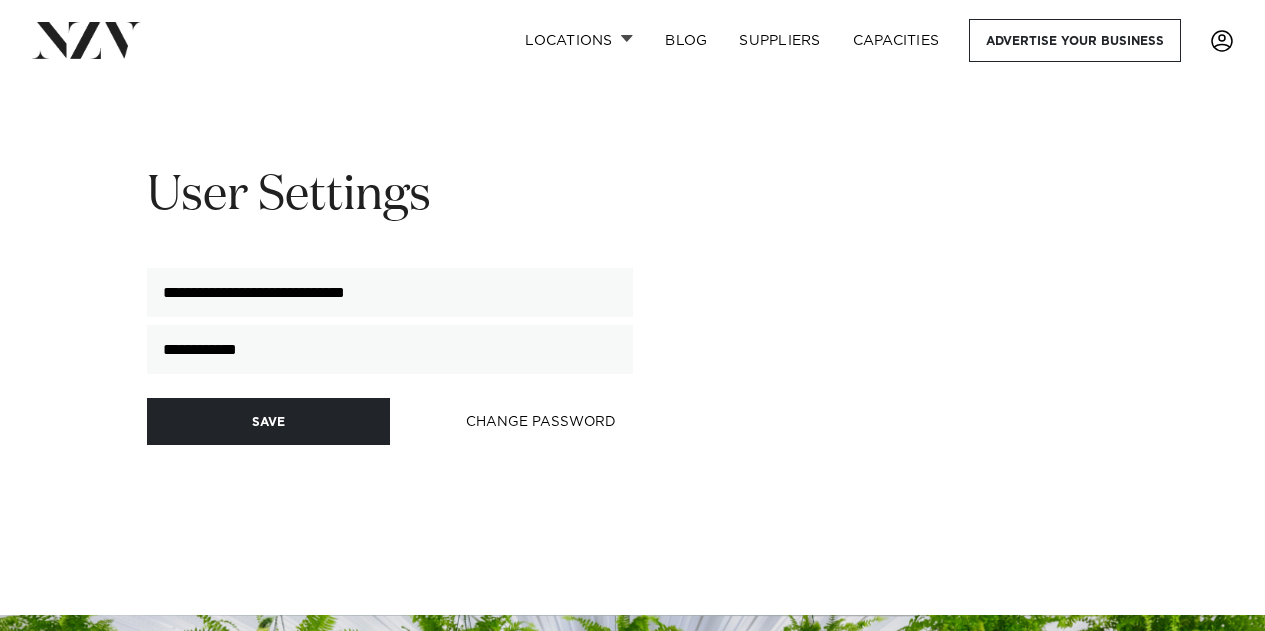 scroll, scrollTop: 0, scrollLeft: 0, axis: both 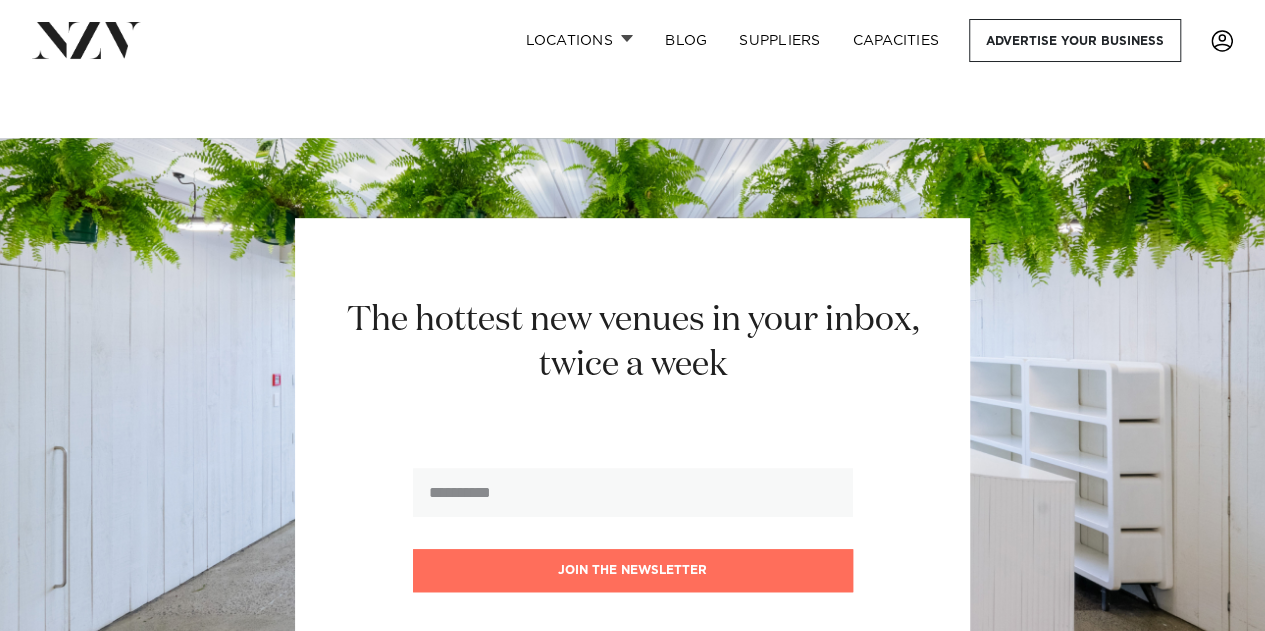 click at bounding box center (86, 40) 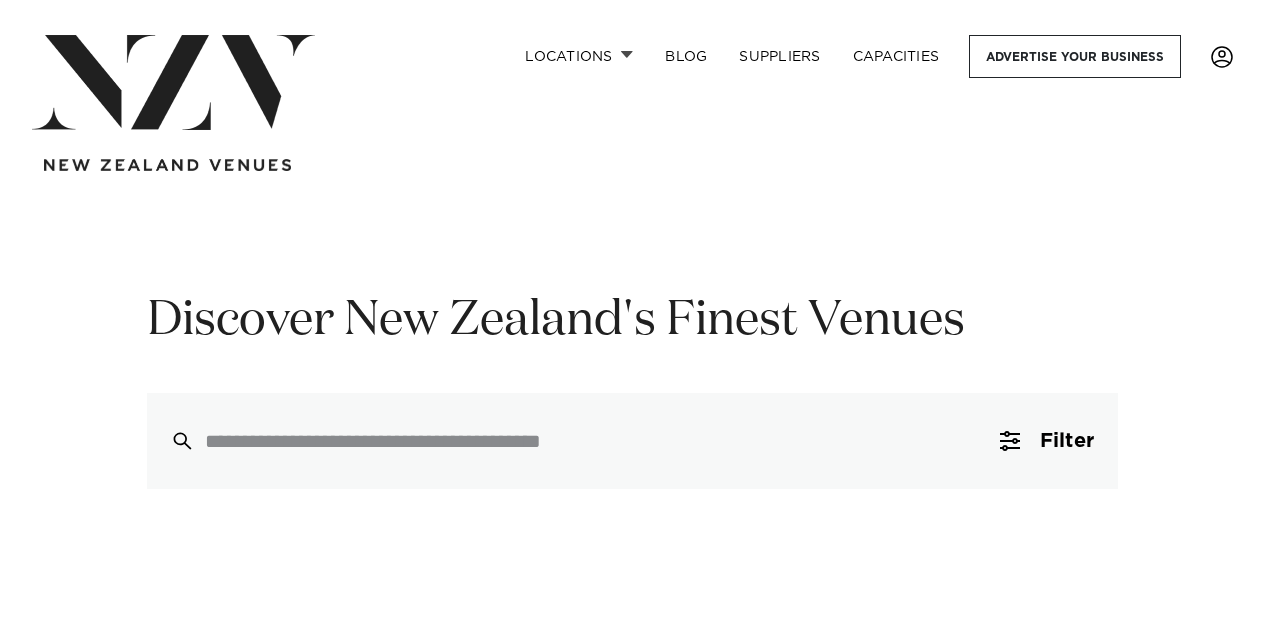 scroll, scrollTop: 0, scrollLeft: 0, axis: both 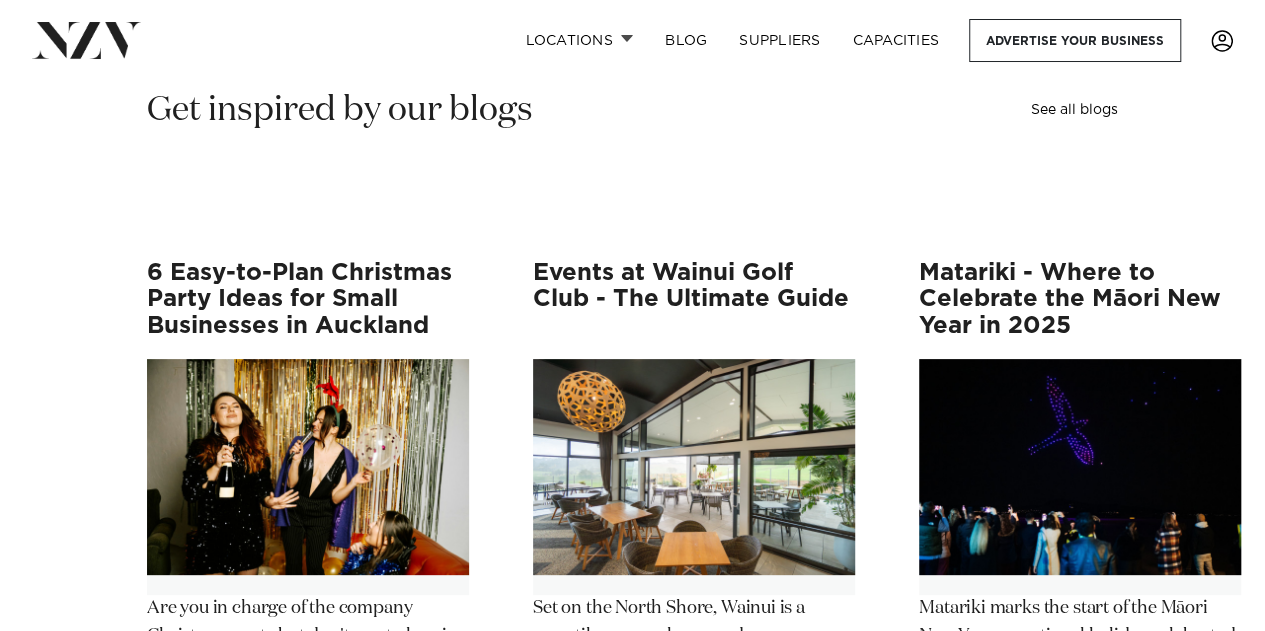 click at bounding box center (1222, 41) 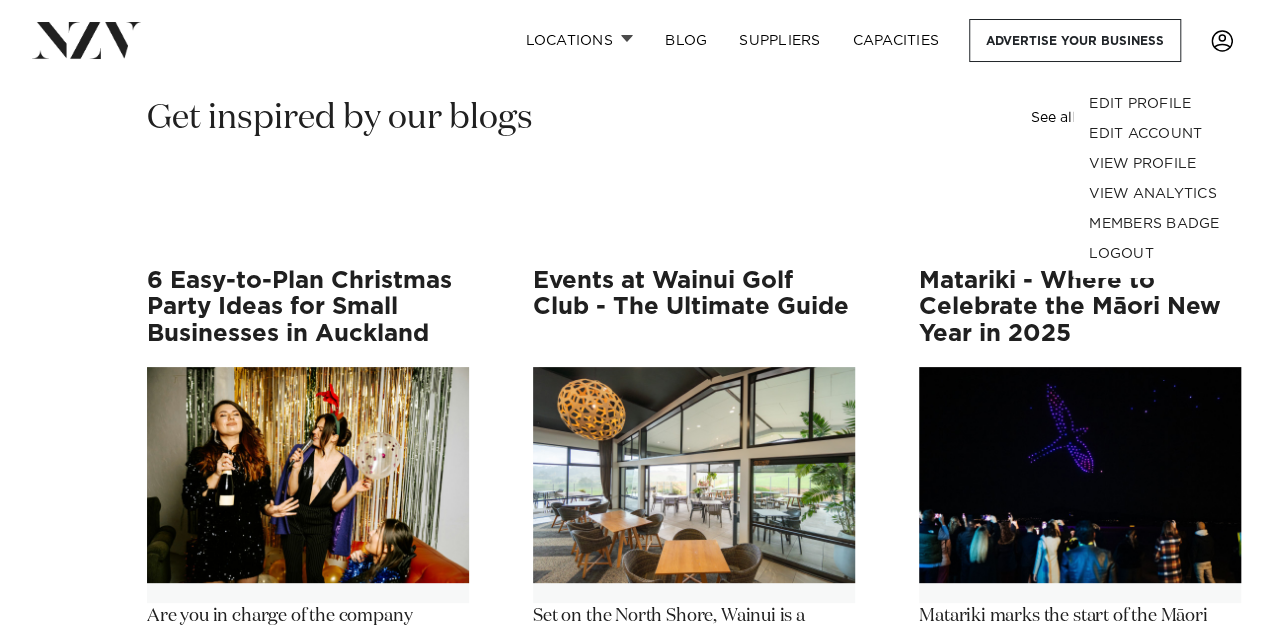 scroll, scrollTop: 3849, scrollLeft: 0, axis: vertical 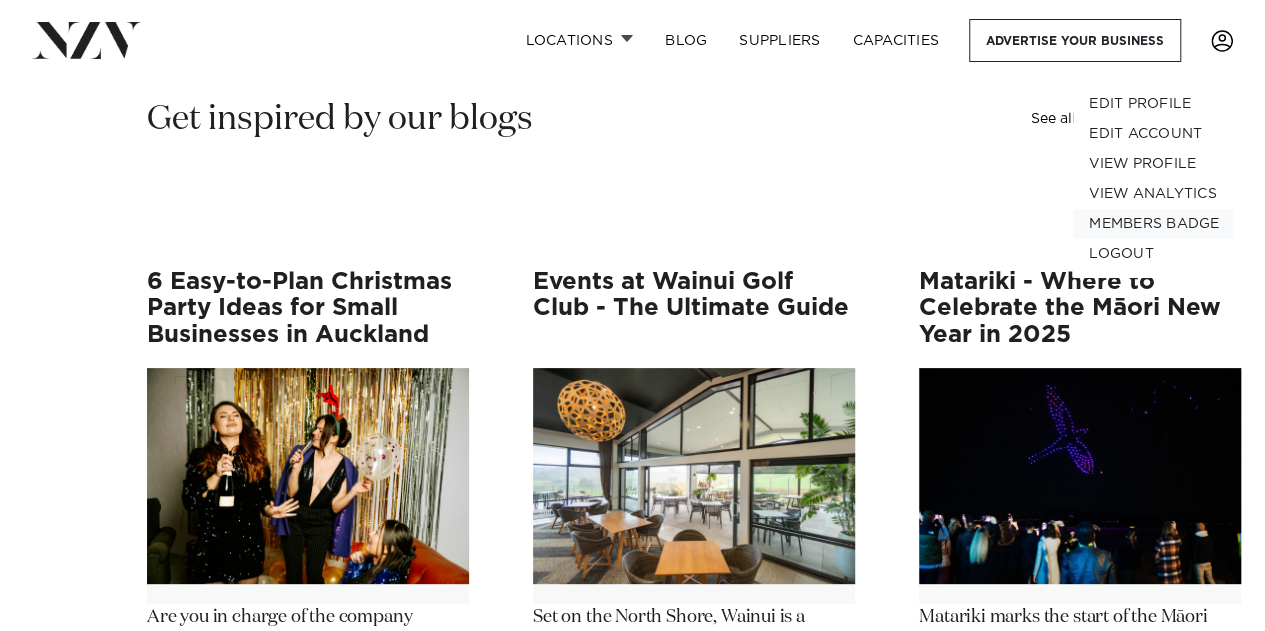 click on "MEMBERS BADGE" at bounding box center (1153, 224) 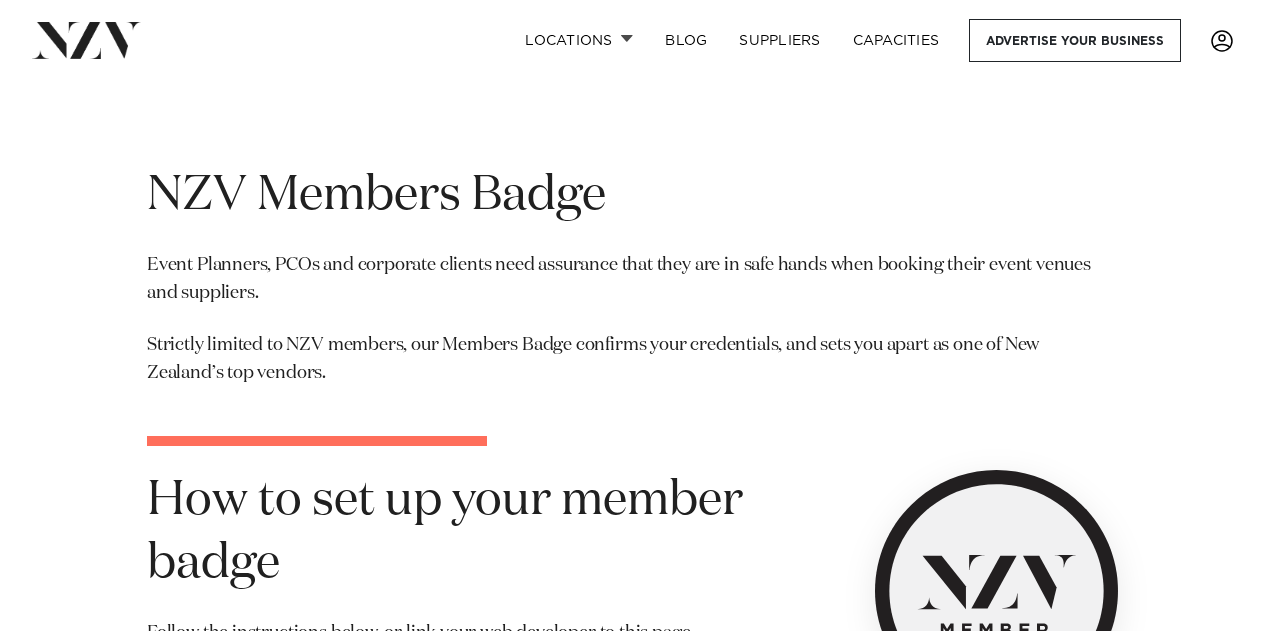 scroll, scrollTop: 0, scrollLeft: 0, axis: both 